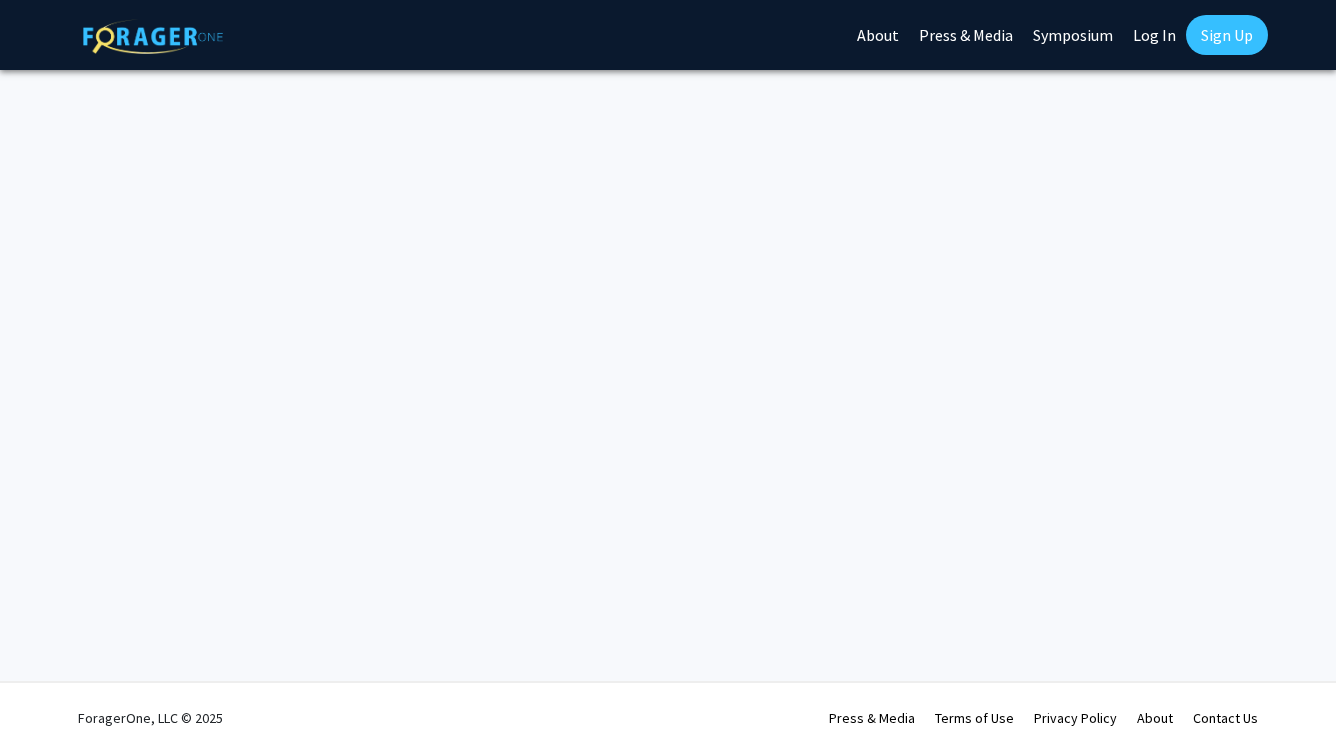scroll, scrollTop: 0, scrollLeft: 0, axis: both 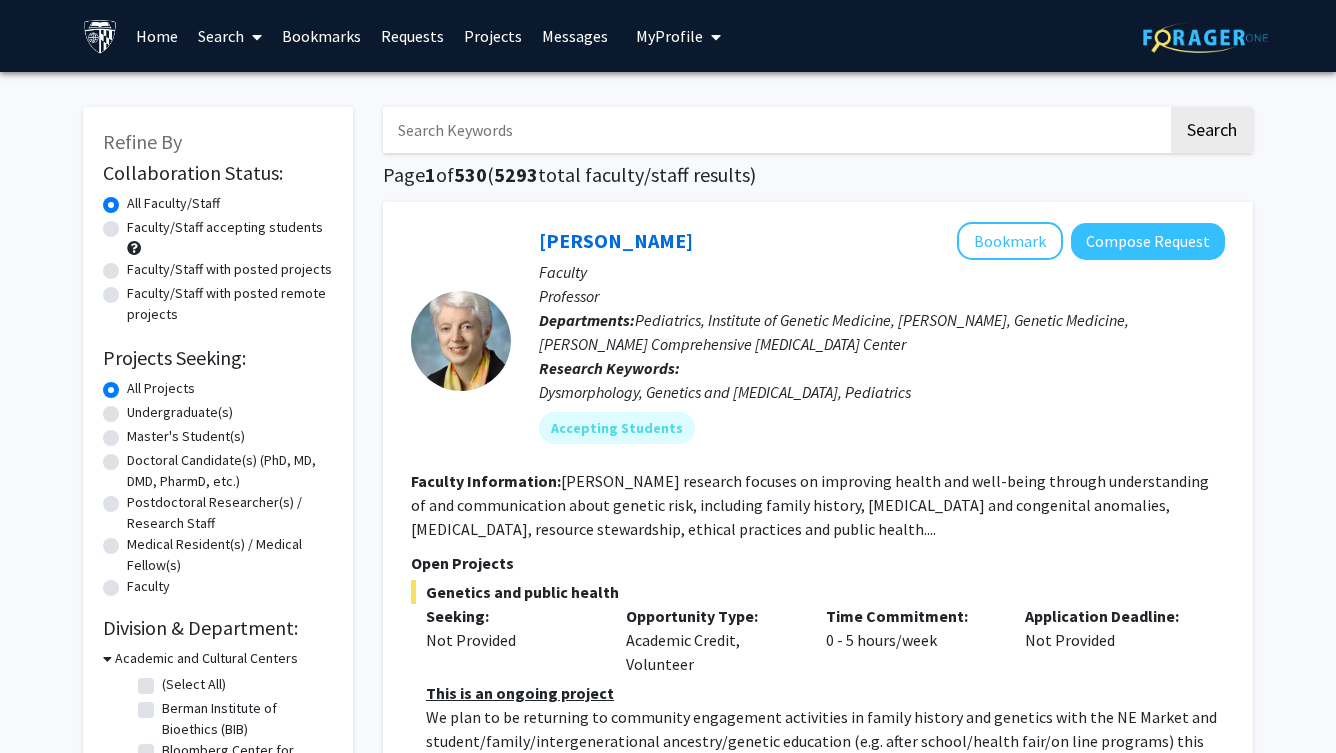 click on "Requests" at bounding box center [412, 36] 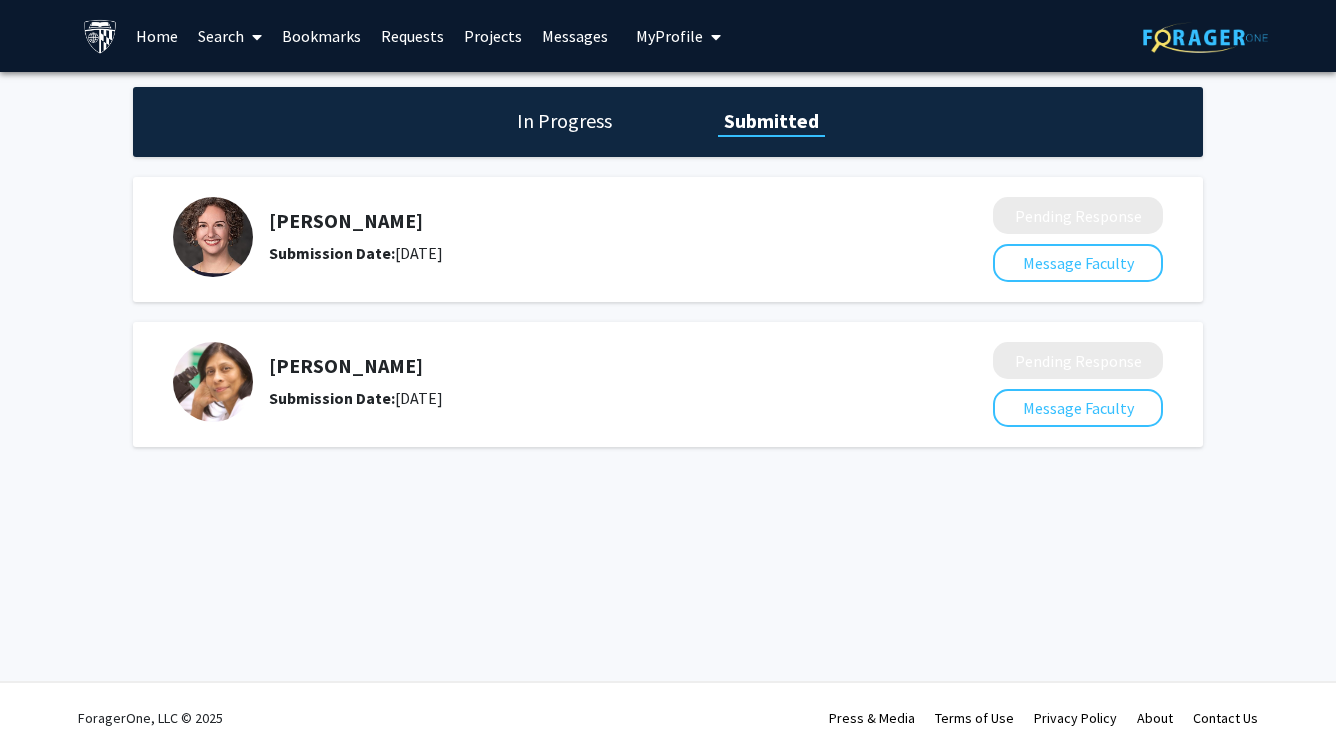 click at bounding box center [253, 37] 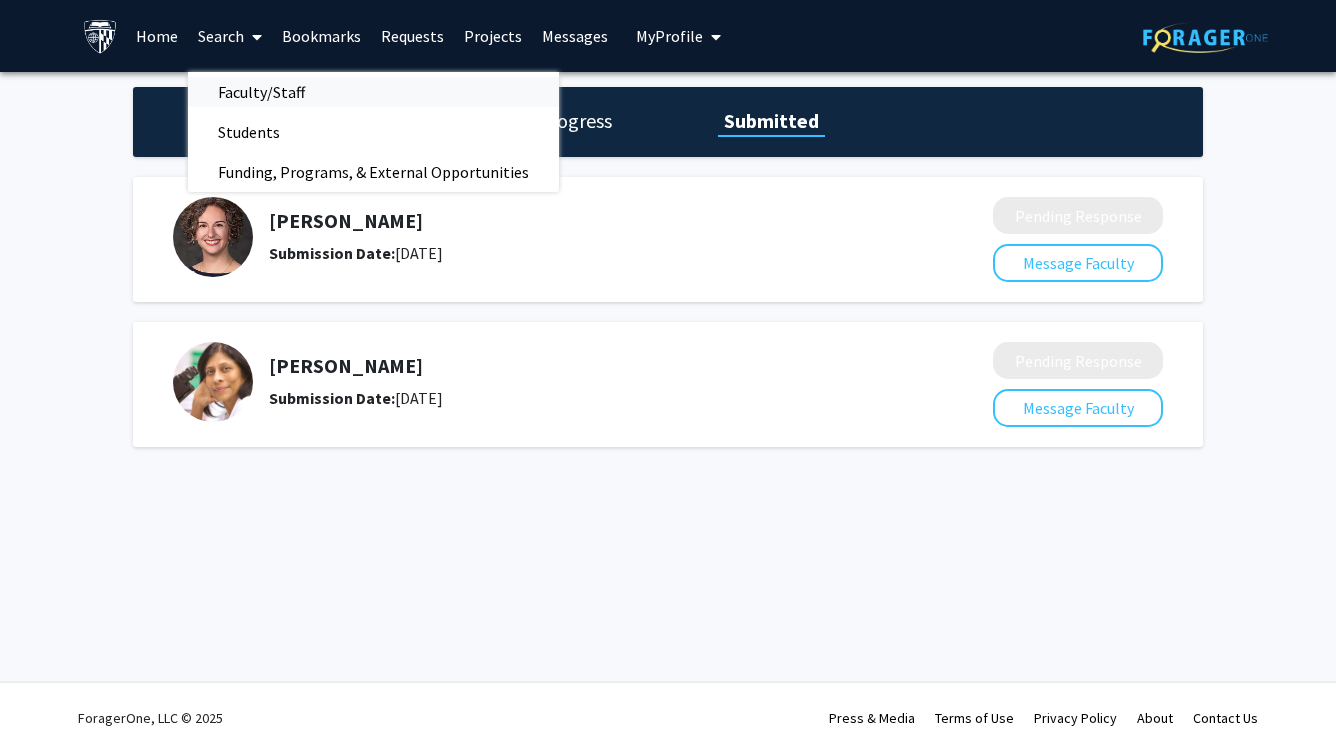 click on "Faculty/Staff" at bounding box center (261, 92) 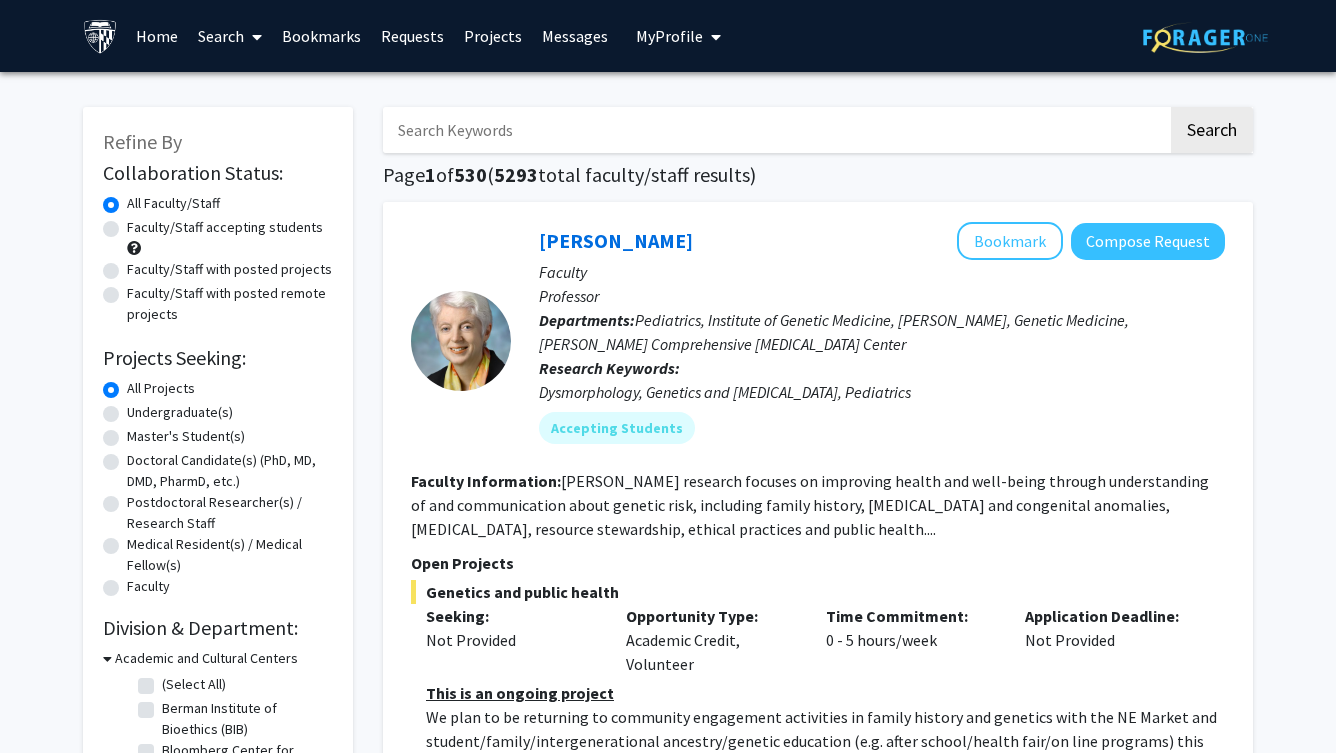 click on "Faculty/Staff accepting students" 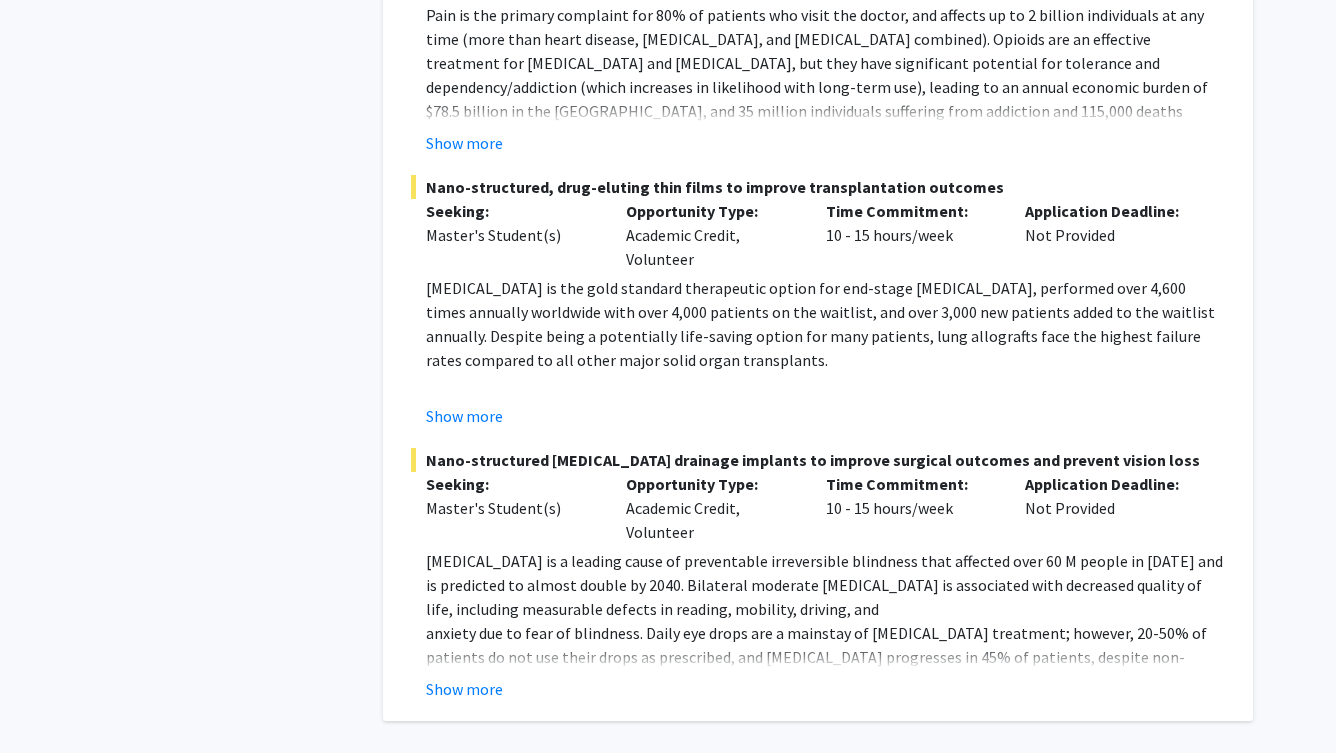scroll, scrollTop: 8924, scrollLeft: 0, axis: vertical 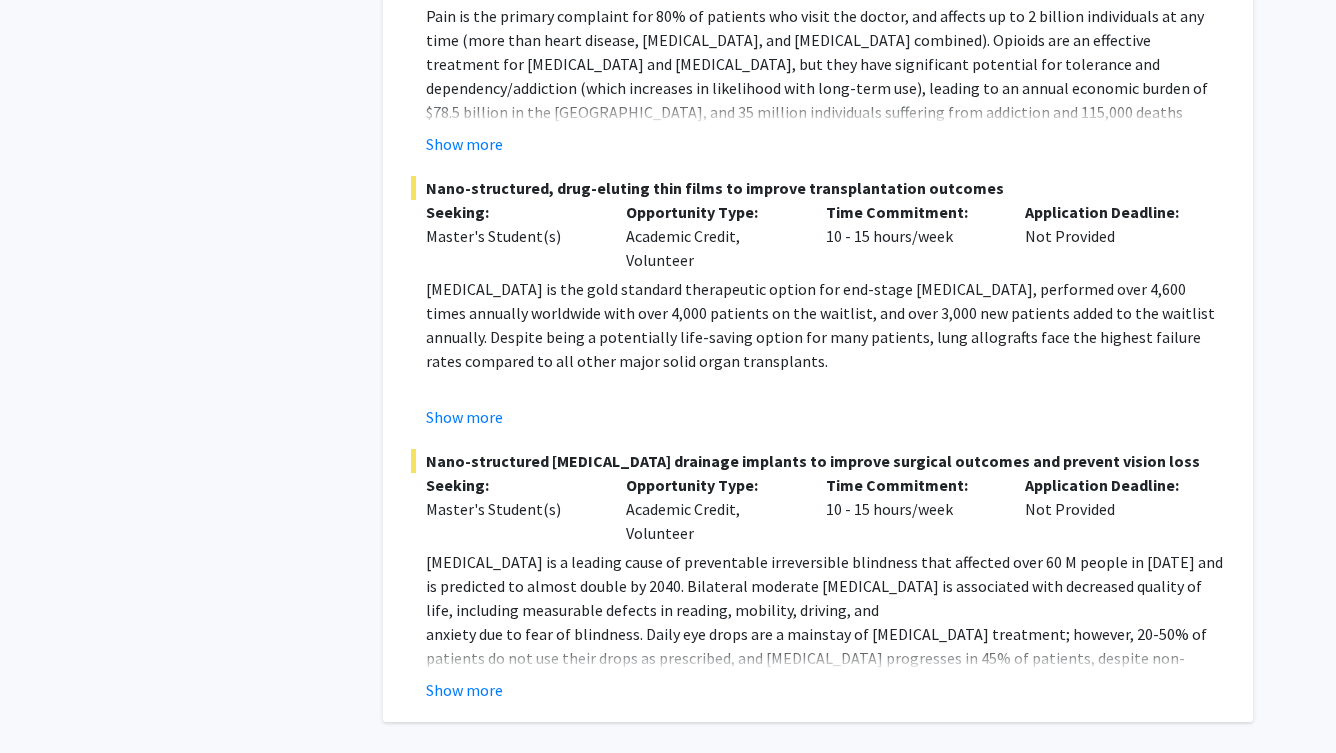 click on "2" 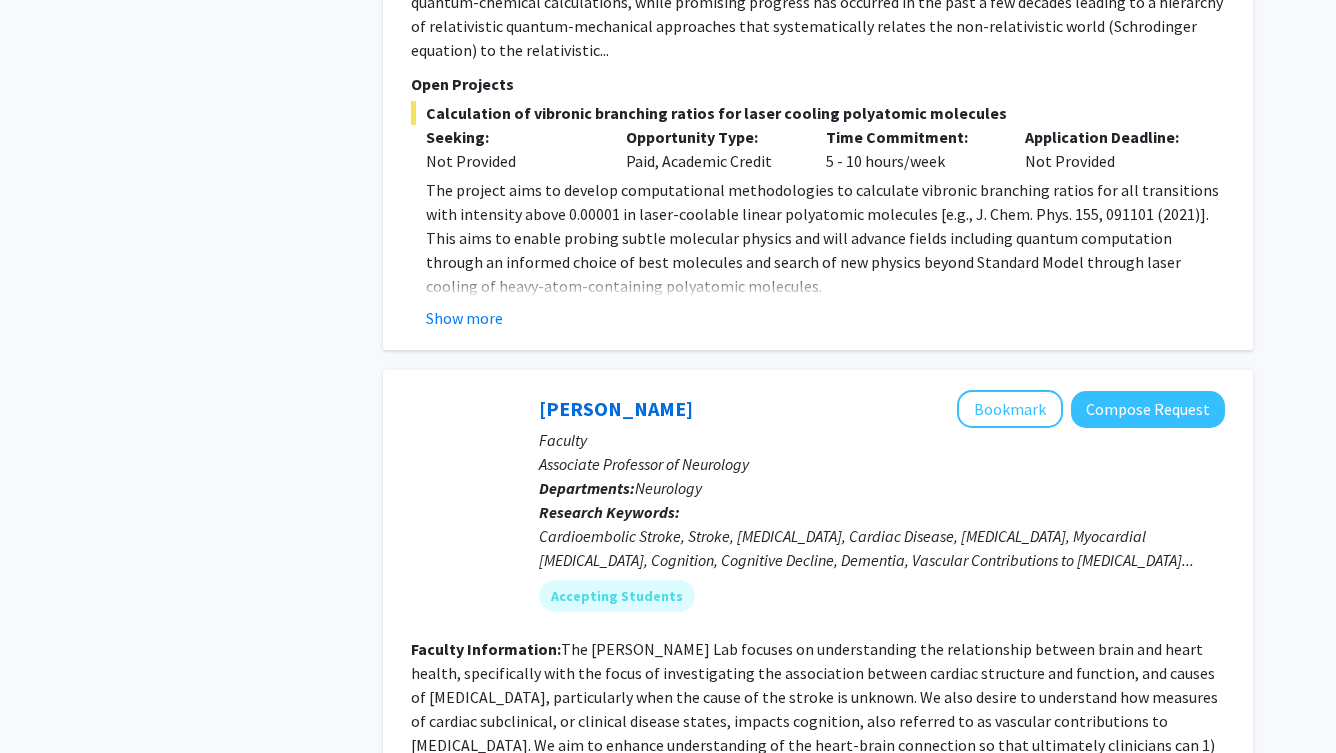 scroll, scrollTop: 2084, scrollLeft: 0, axis: vertical 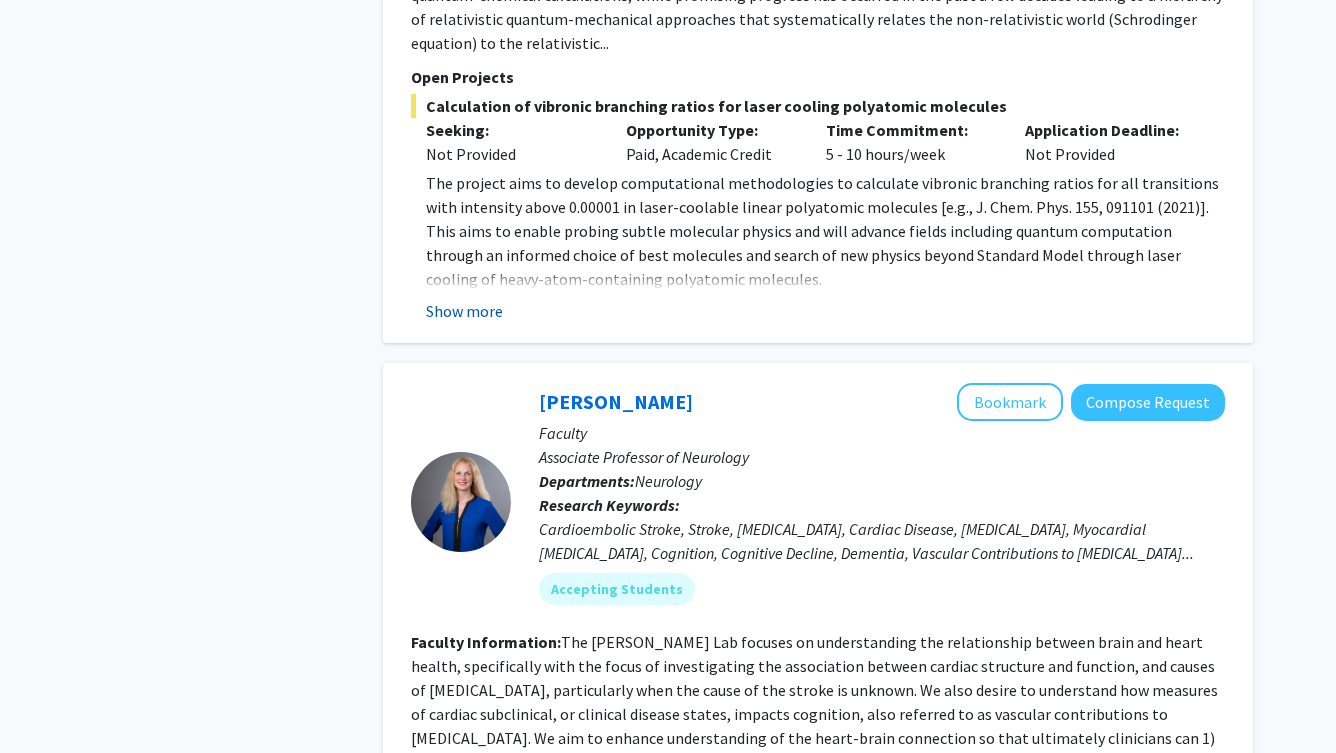 click on "Show more" 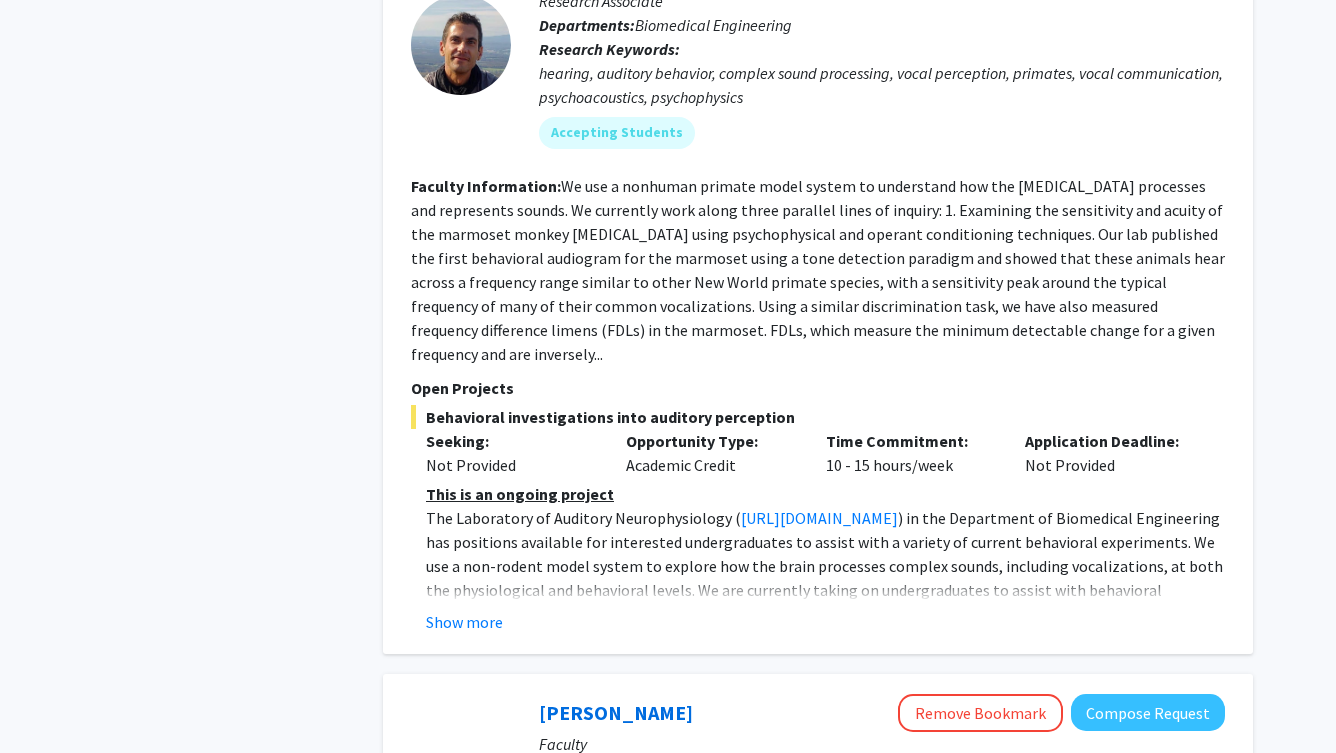 scroll, scrollTop: 4376, scrollLeft: 0, axis: vertical 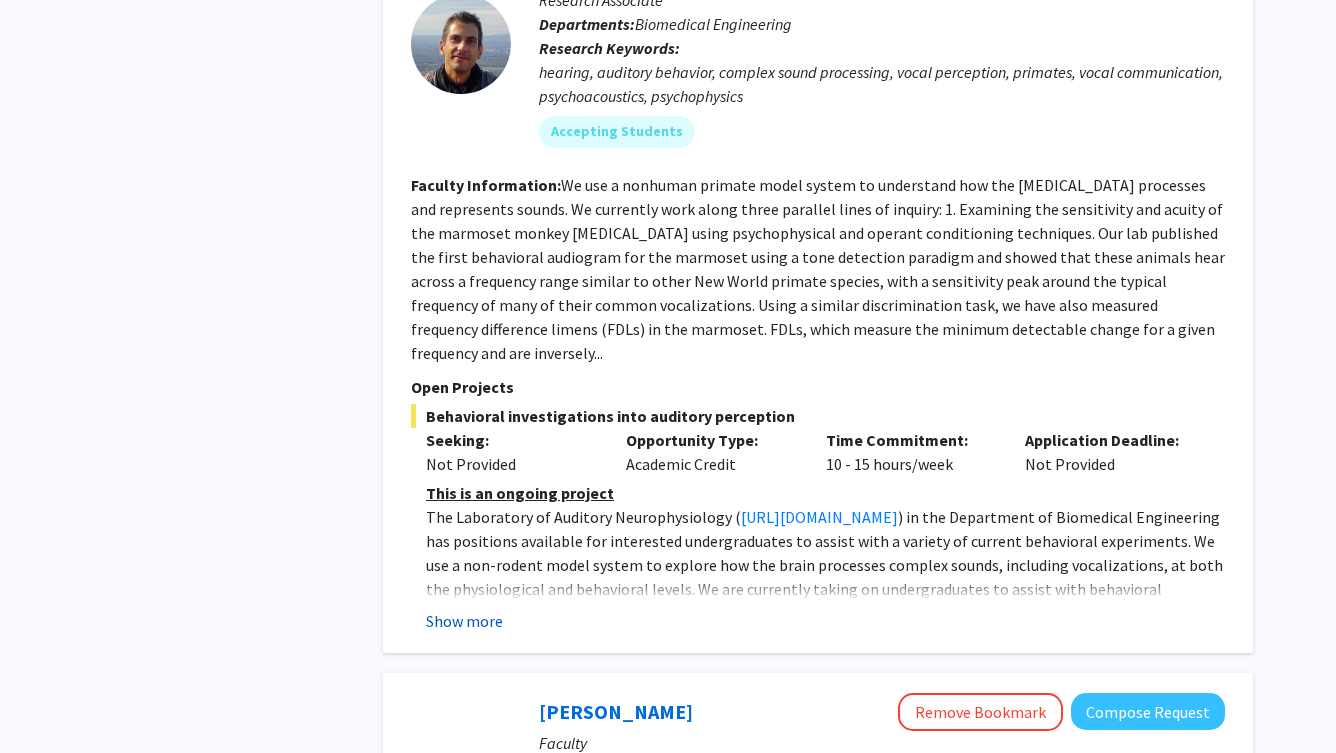 click on "Show more" 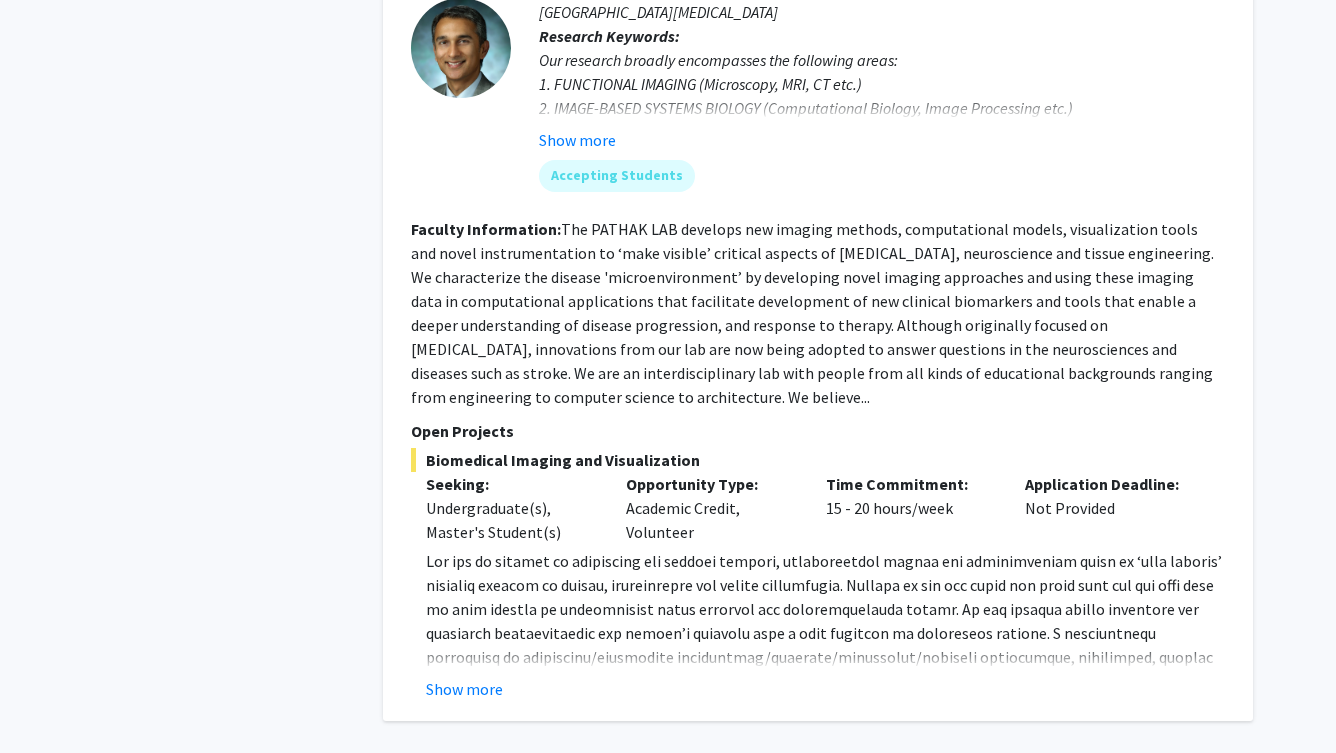scroll, scrollTop: 7743, scrollLeft: 0, axis: vertical 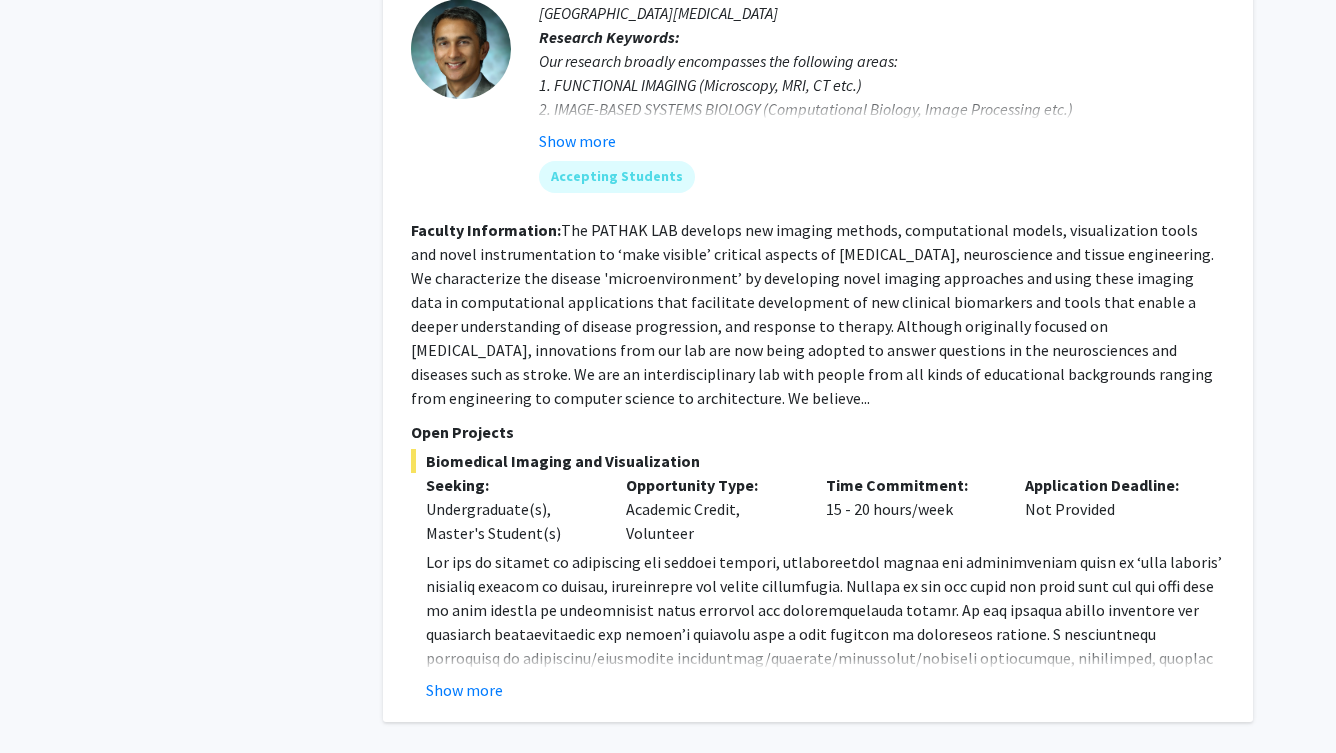 click on "3" 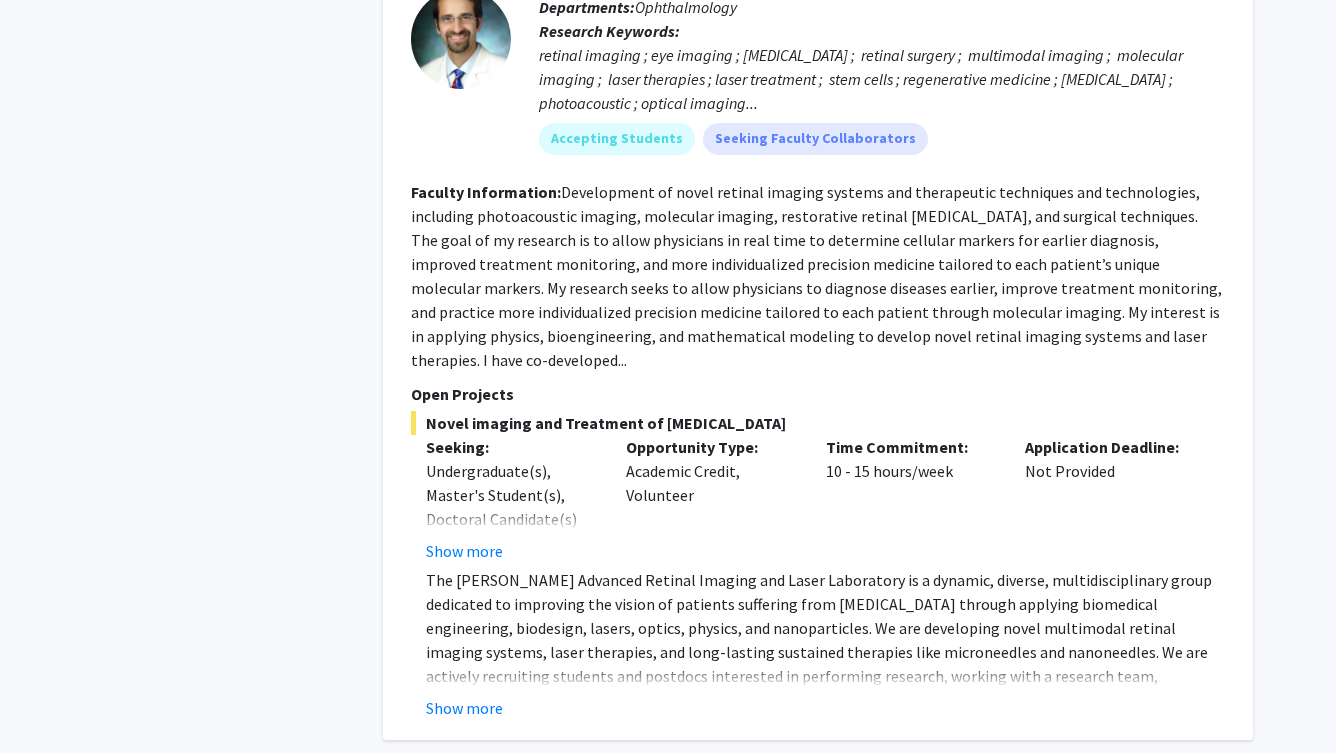 scroll, scrollTop: 2421, scrollLeft: 0, axis: vertical 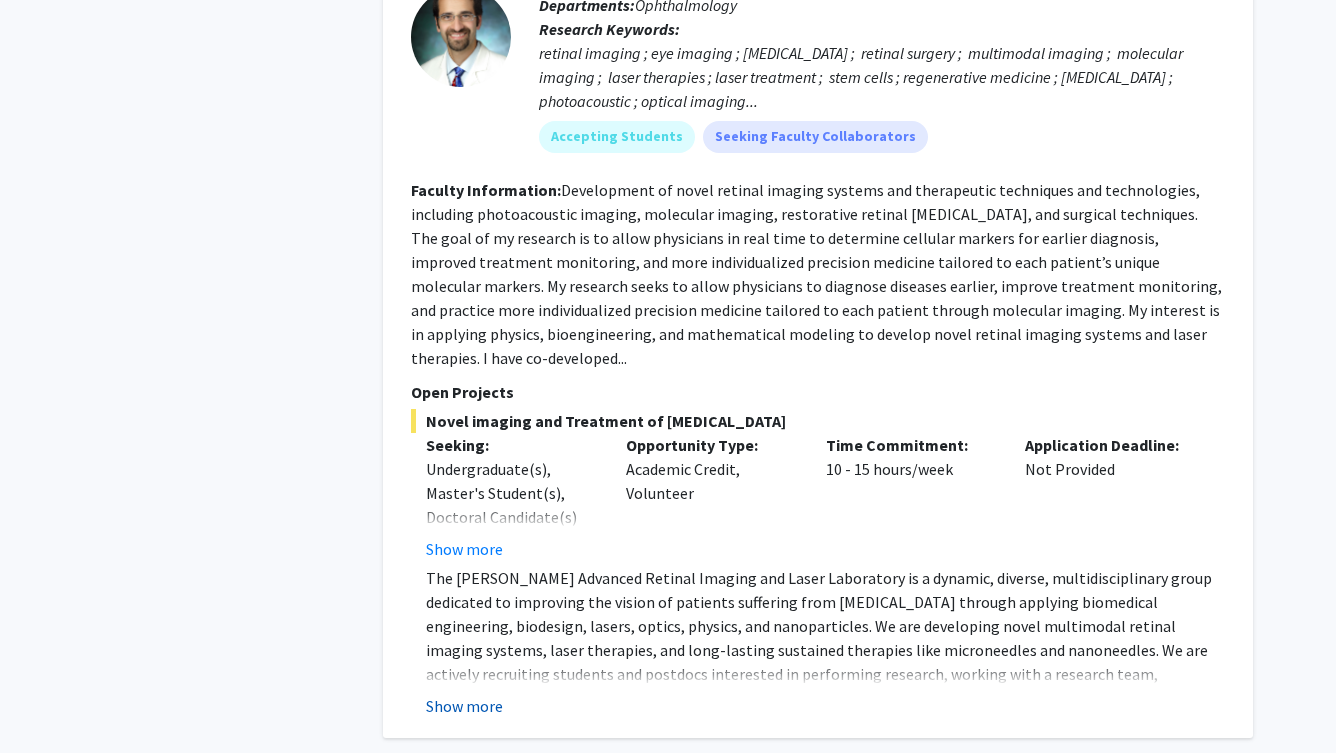 click on "Show more" 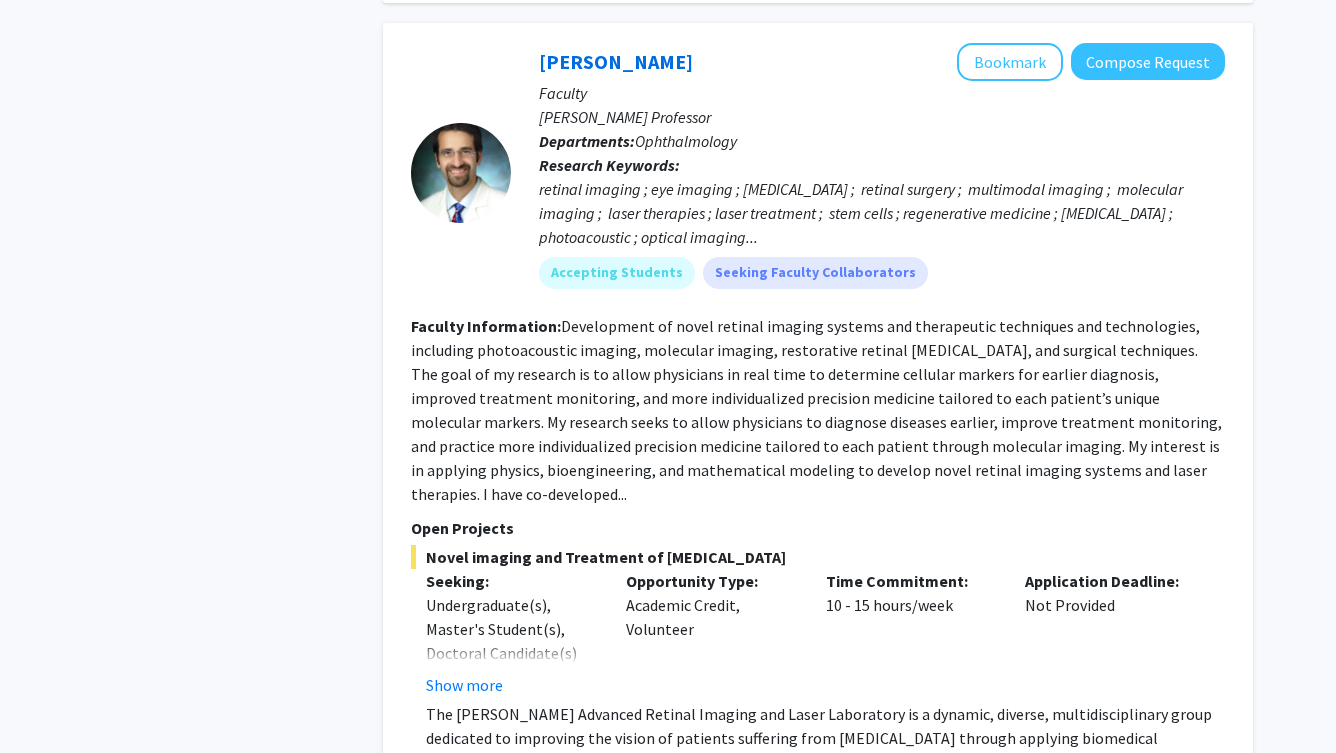 scroll, scrollTop: 2241, scrollLeft: 0, axis: vertical 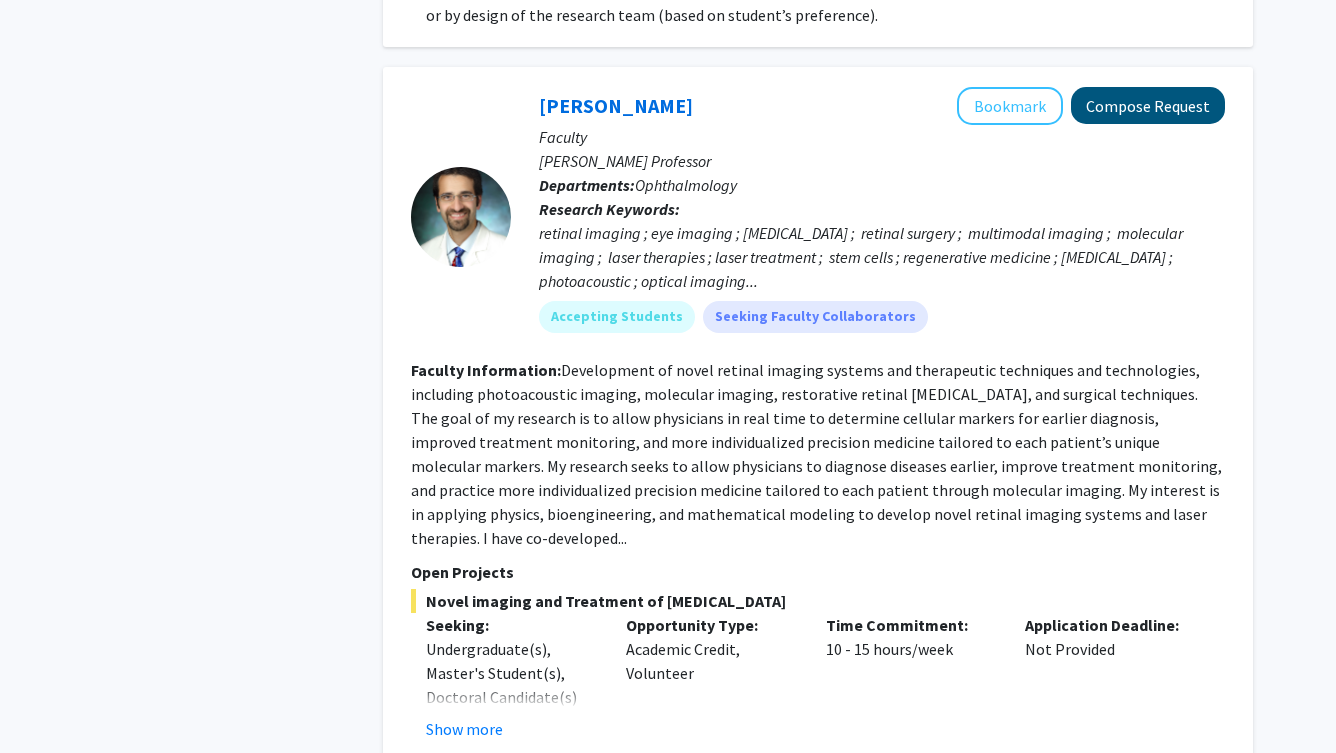 click on "Compose Request" 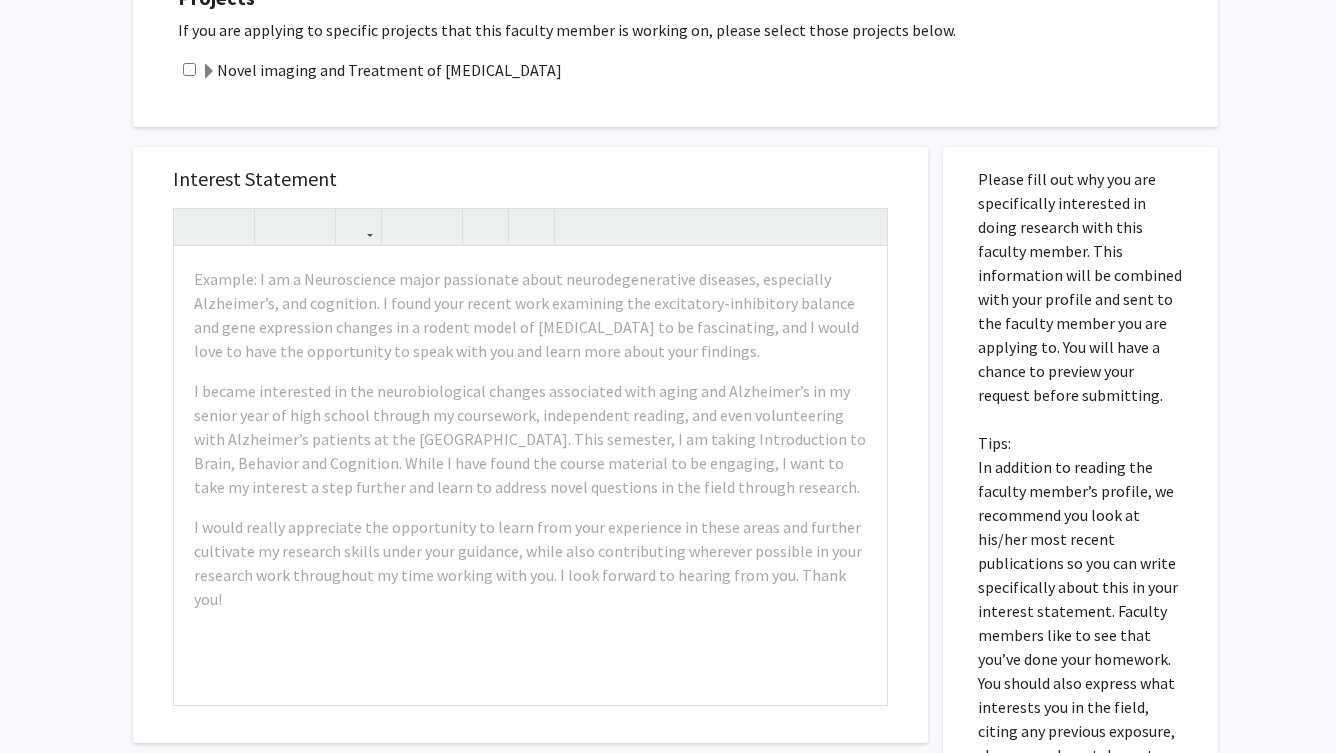 scroll, scrollTop: 1008, scrollLeft: 0, axis: vertical 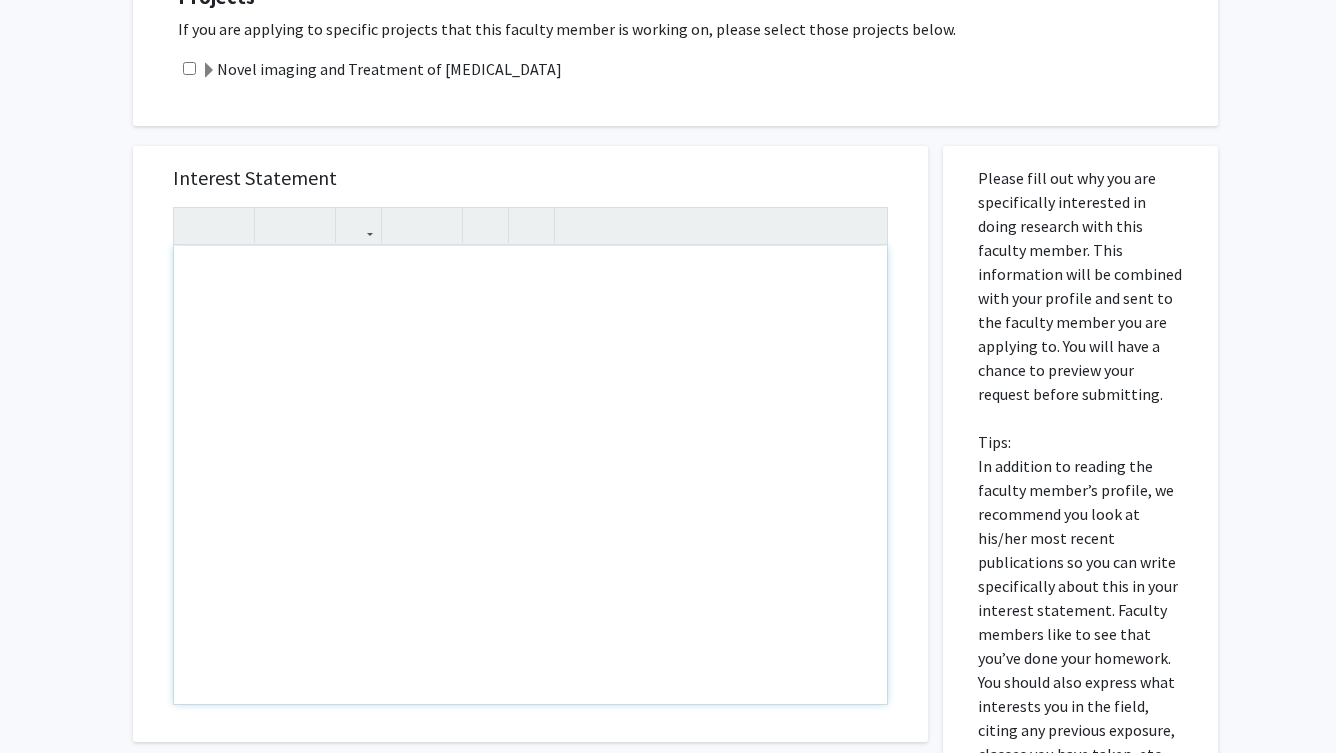 paste 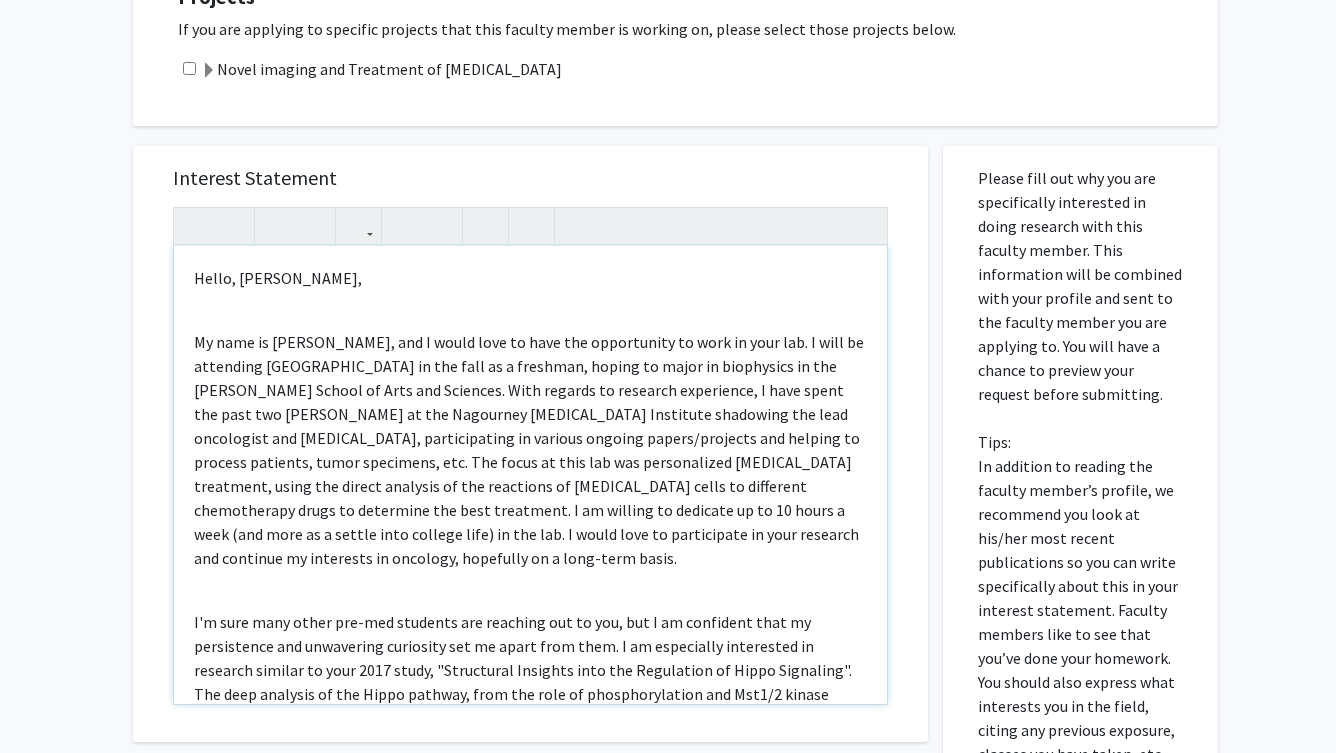 type on "<p>Hello, Dr. Kavran,</p><br><p>My name is Tracy Nguyen, and I would love to have the opportunity to work in your lab. I will be attending JHU in the fall as a freshman, hoping to major in biophysics in the Krieger School of Arts and Sciences. With regards to research experience, I have spent the past two summers at the Nagourney Cancer Institute shadowing the lead oncologist and lab technician, participating in various ongoing papers/projects and helping to process patients, tumor specimens, etc. The focus at this lab was personalized cancer treatment, using the direct analysis of the reactions of cancer cells to different chemotherapy drugs to determine the best treatment. I am willing to dedicate up to 10 hours a week (and more as a settle into college life) in the lab. I would love to participate in  your research and continue my interests in oncology, hopefully on a long-term basis.</p><br><p>I'm sure many other pre-med students are reaching out to you, but I am confident that my persistence and unwav..." 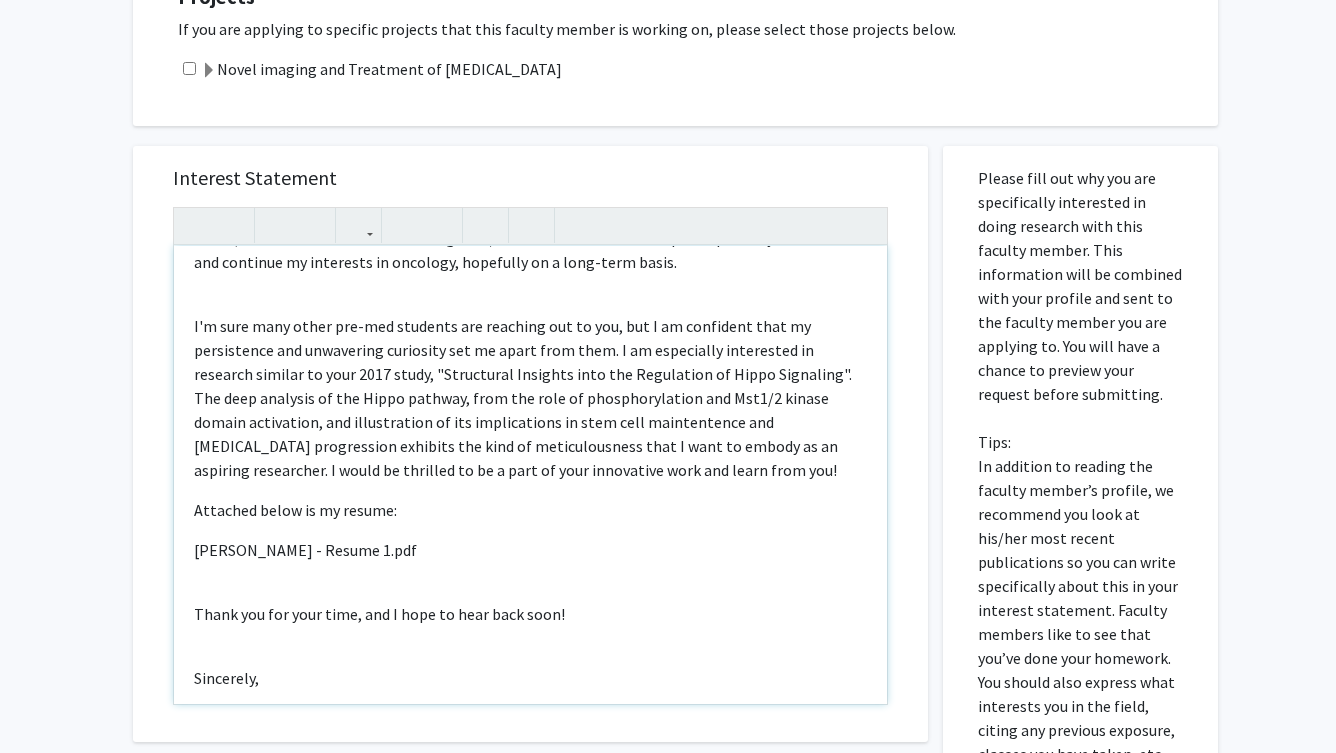 scroll, scrollTop: 300, scrollLeft: 0, axis: vertical 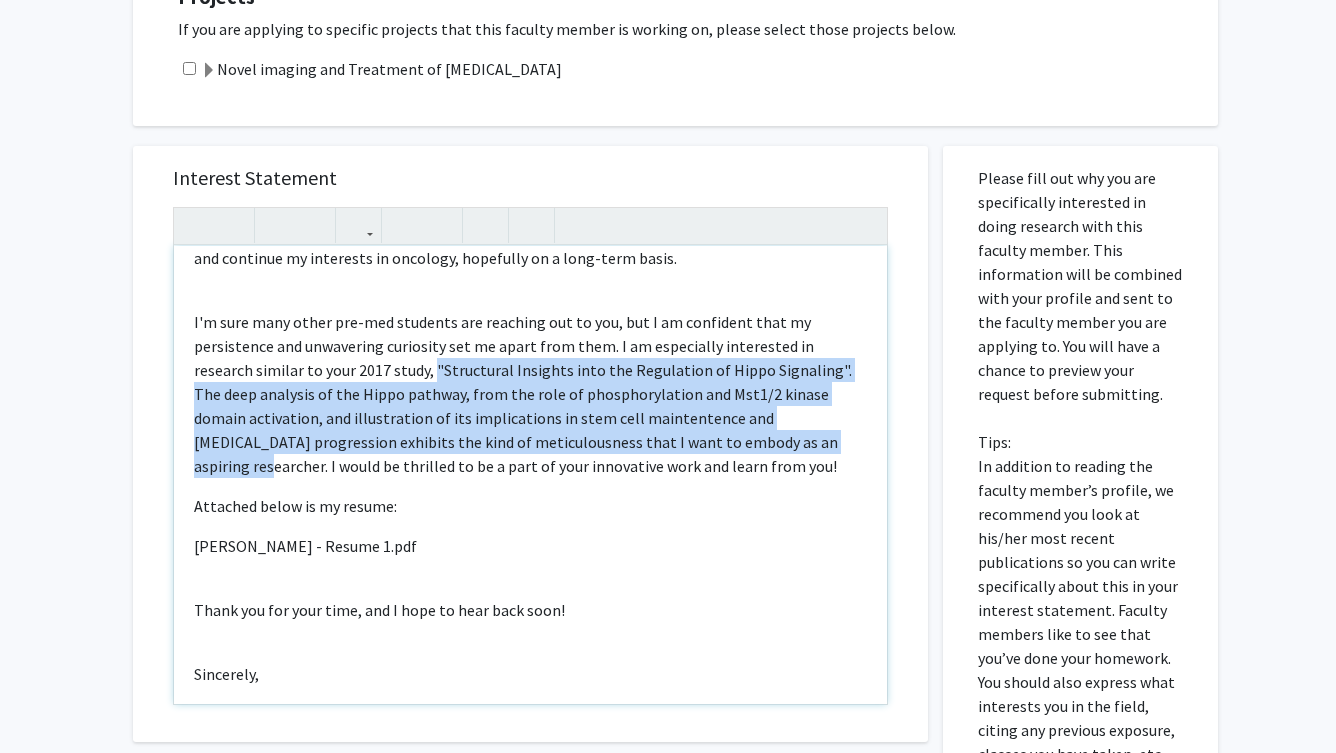 drag, startPoint x: 371, startPoint y: 323, endPoint x: 749, endPoint y: 403, distance: 386.37286 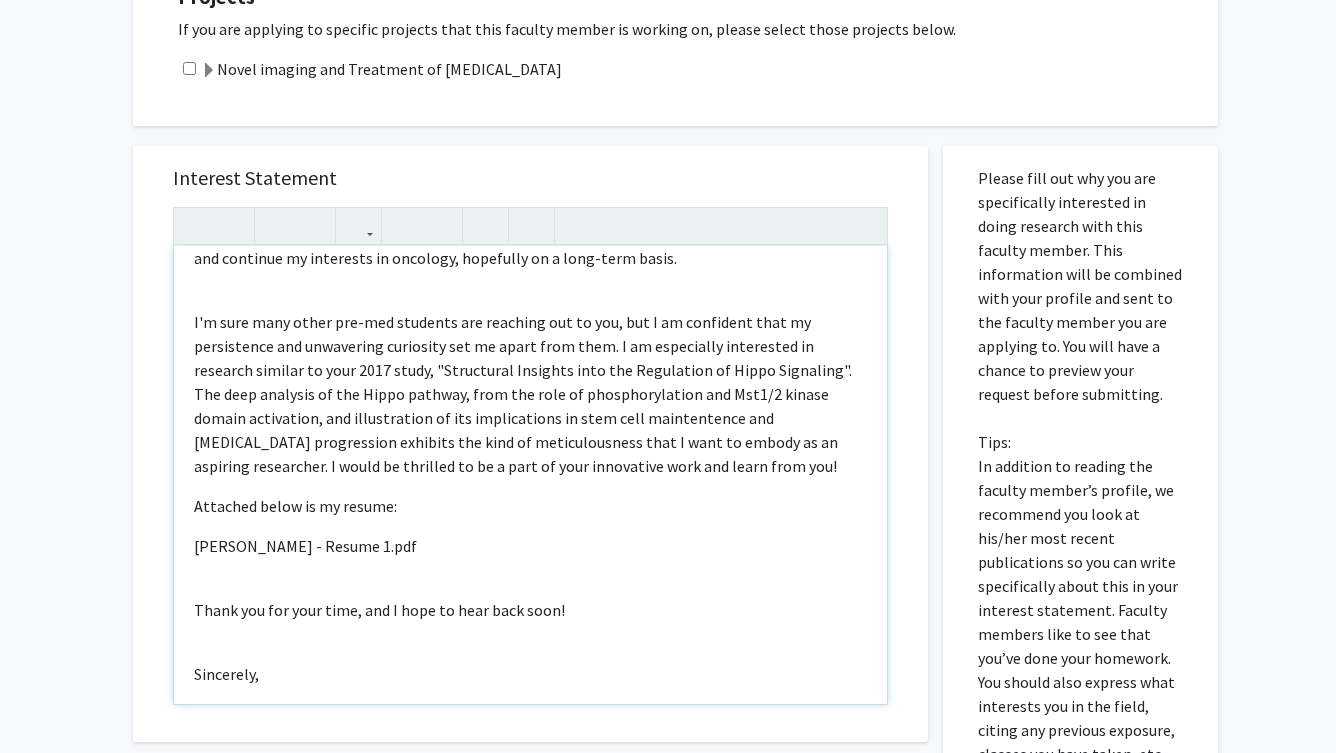 click on "[PERSON_NAME] - Resume 1.pdf" at bounding box center (530, 546) 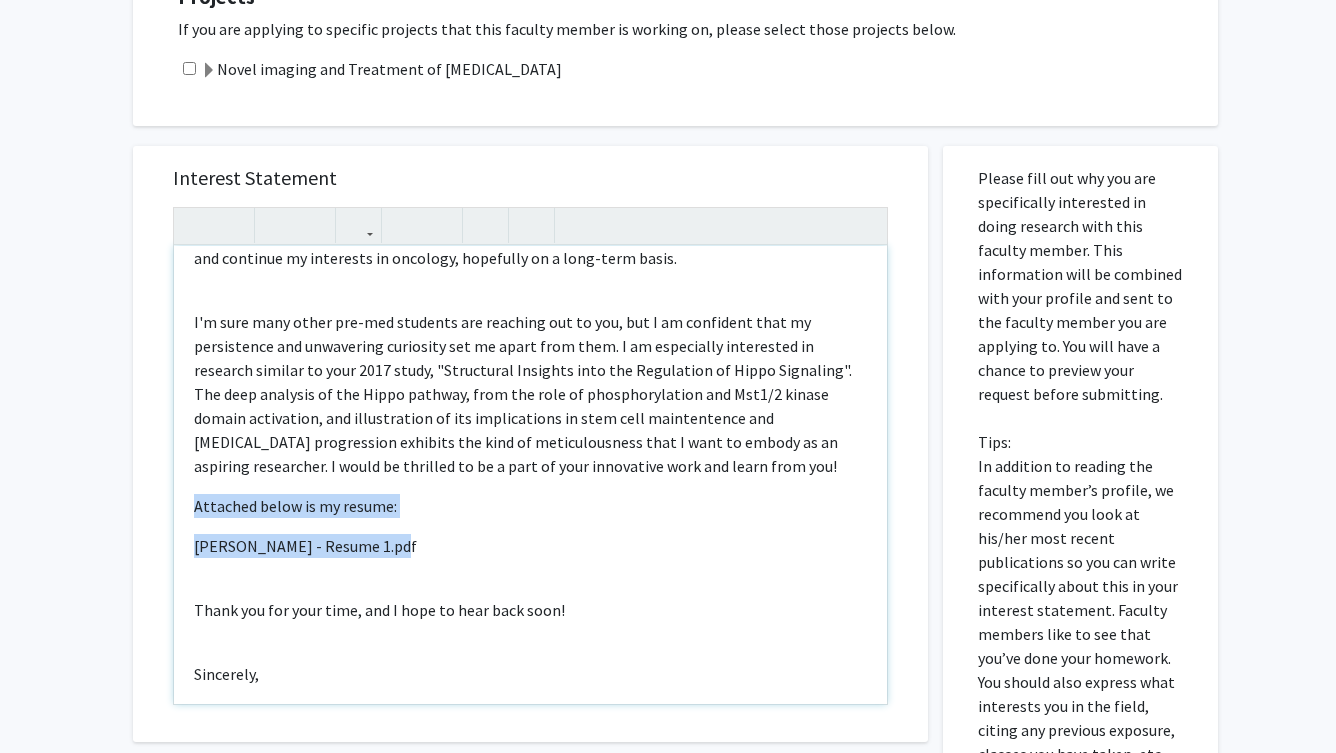 drag, startPoint x: 196, startPoint y: 465, endPoint x: 535, endPoint y: 506, distance: 341.47034 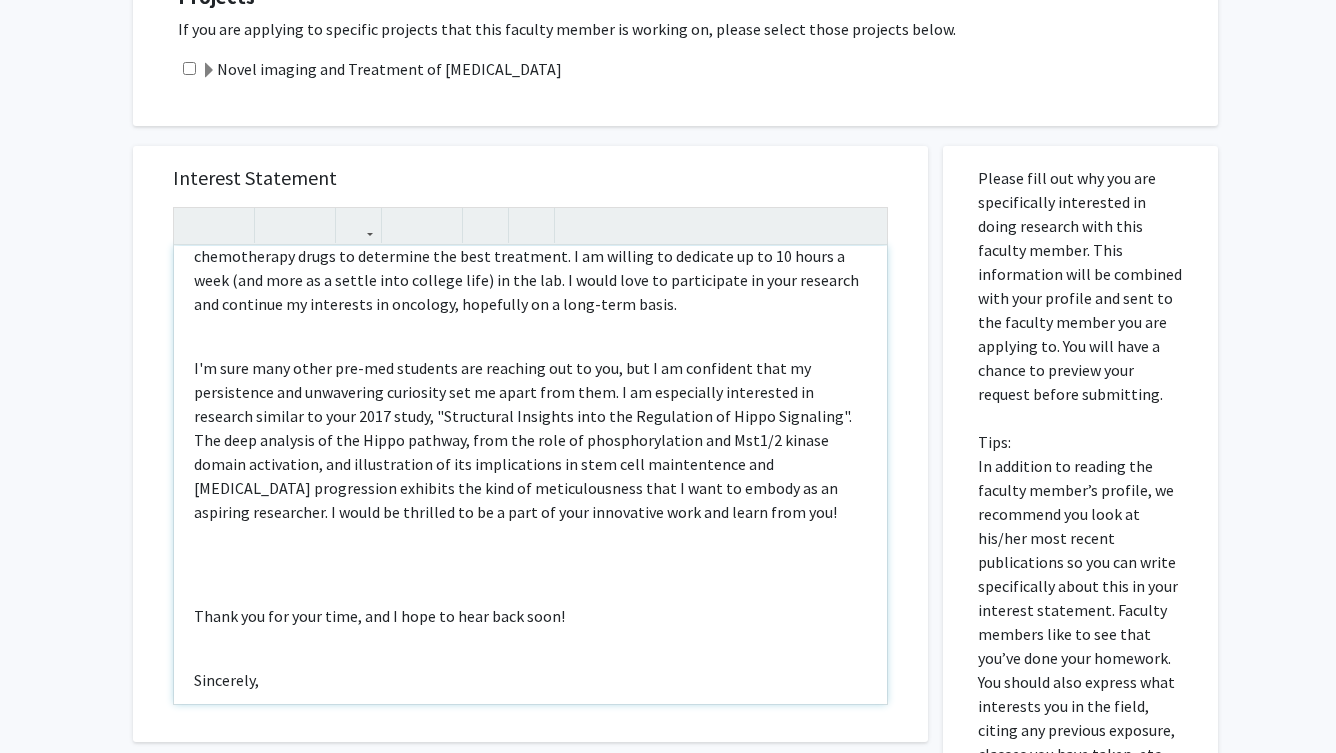 type on "<p>Hello, Dr. Kavran,</p><br><p>My name is Tracy Nguyen, and I would love to have the opportunity to work in your lab. I will be attending JHU in the fall as a freshman, hoping to major in biophysics in the Krieger School of Arts and Sciences. With regards to research experience, I have spent the past two summers at the Nagourney Cancer Institute shadowing the lead oncologist and lab technician, participating in various ongoing papers/projects and helping to process patients, tumor specimens, etc. The focus at this lab was personalized cancer treatment, using the direct analysis of the reactions of cancer cells to different chemotherapy drugs to determine the best treatment. I am willing to dedicate up to 10 hours a week (and more as a settle into college life) in the lab. I would love to participate in  your research and continue my interests in oncology, hopefully on a long-term basis.</p><br><p>I'm sure many other pre-med students are reaching out to you, but I am confident that my persistence and unwav..." 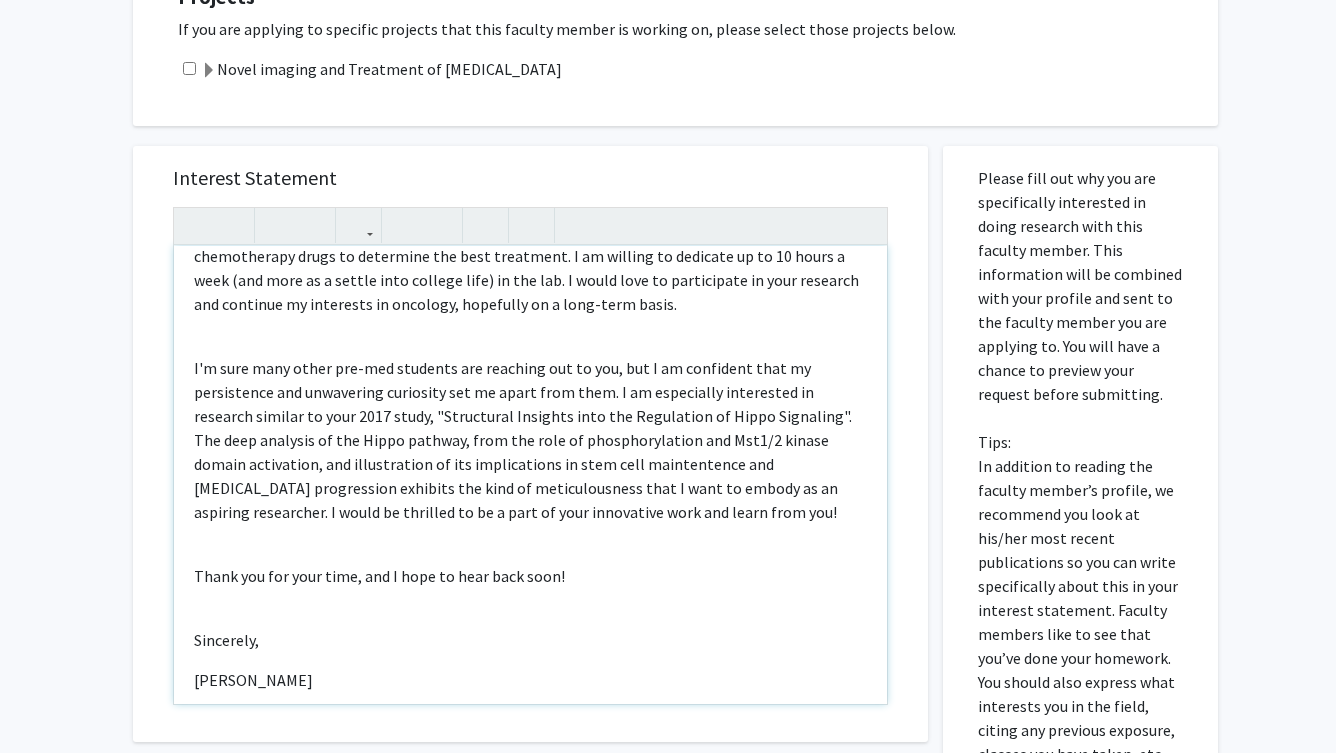 click on "I'm sure many other pre-med students are reaching out to you, but I am confident that my persistence and unwavering curiosity set me apart from them. I am especially interested in research similar to your 2017 study, "Structural Insights into the Regulation of Hippo Signaling". The deep analysis of the Hippo pathway, from the role of phosphorylation and Mst1/2 kinase domain activation, and illustration of its implications in stem cell maintentence and [MEDICAL_DATA] progression exhibits the kind of meticulousness that I want to embody as an aspiring researcher. I would be thrilled to be a part of your innovative work and learn from you!" at bounding box center (530, 440) 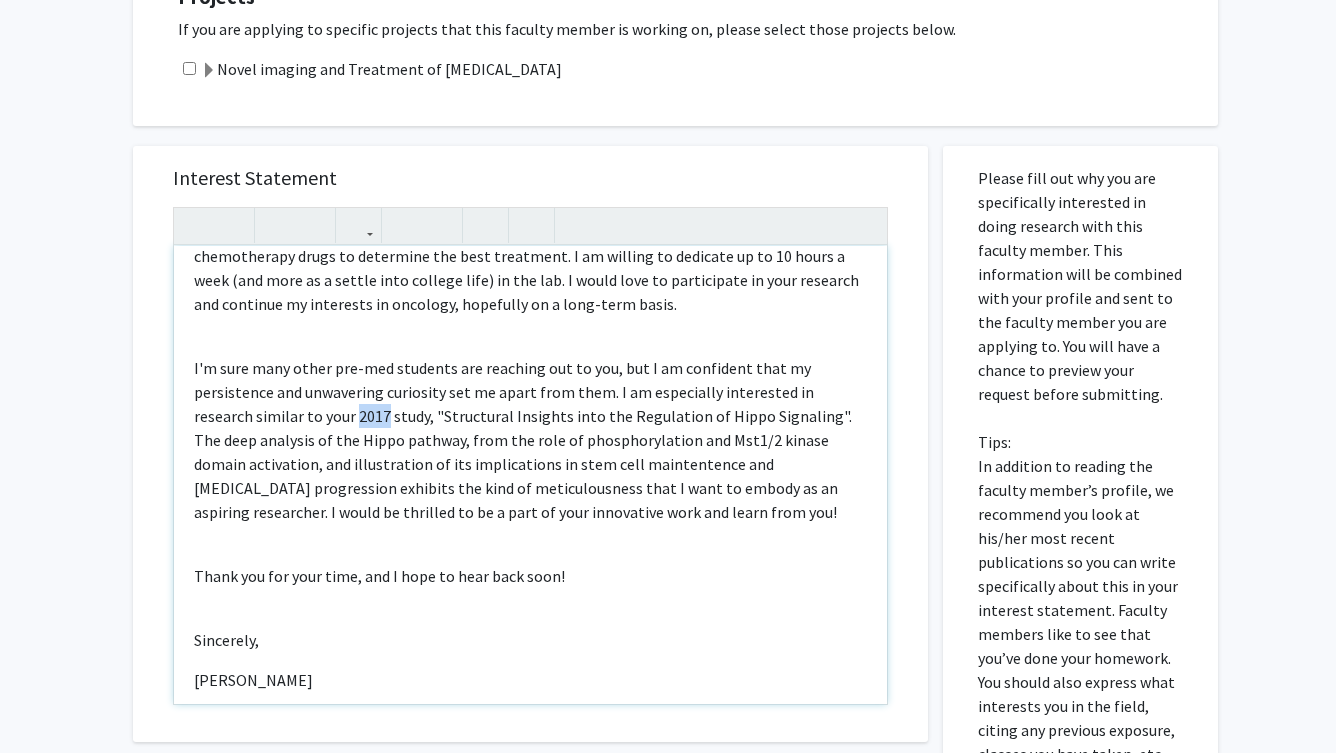 click on "I'm sure many other pre-med students are reaching out to you, but I am confident that my persistence and unwavering curiosity set me apart from them. I am especially interested in research similar to your 2017 study, "Structural Insights into the Regulation of Hippo Signaling". The deep analysis of the Hippo pathway, from the role of phosphorylation and Mst1/2 kinase domain activation, and illustration of its implications in stem cell maintentence and [MEDICAL_DATA] progression exhibits the kind of meticulousness that I want to embody as an aspiring researcher. I would be thrilled to be a part of your innovative work and learn from you!" at bounding box center (530, 440) 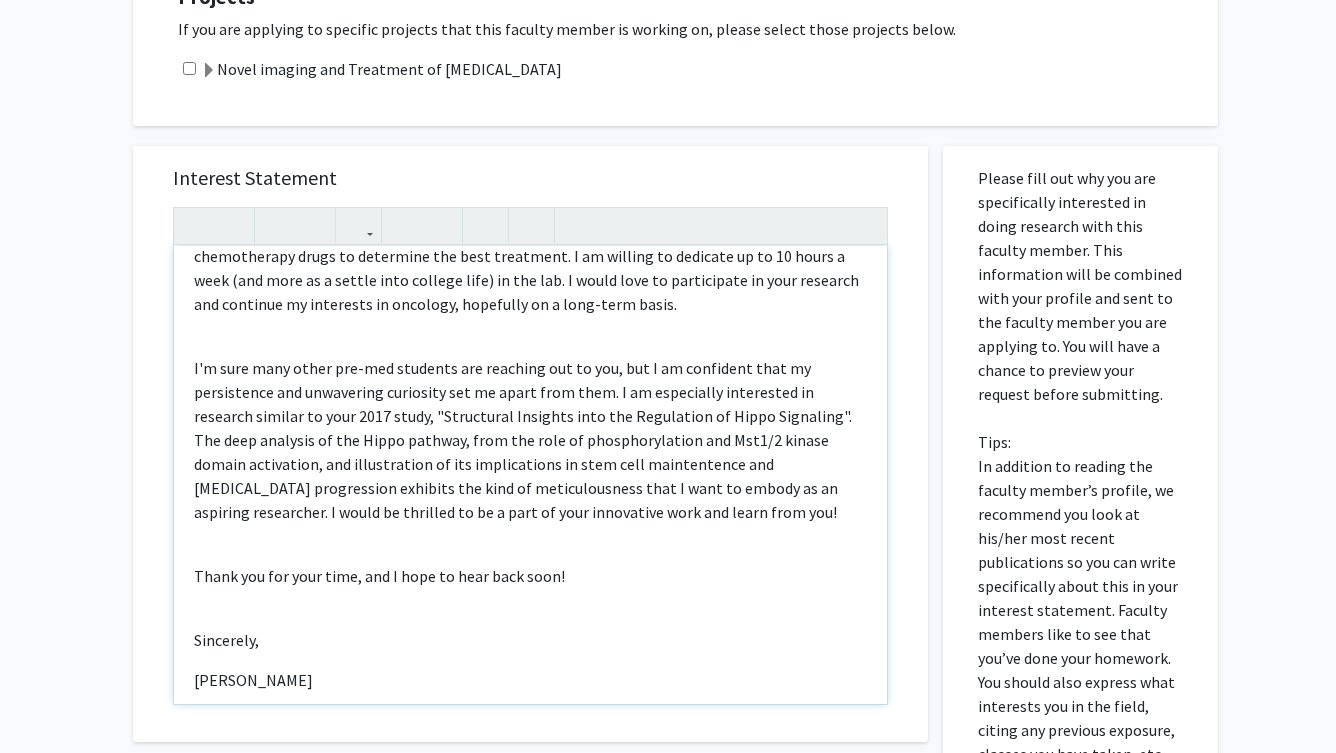 click on "I'm sure many other pre-med students are reaching out to you, but I am confident that my persistence and unwavering curiosity set me apart from them. I am especially interested in research similar to your 2017 study, "Structural Insights into the Regulation of Hippo Signaling". The deep analysis of the Hippo pathway, from the role of phosphorylation and Mst1/2 kinase domain activation, and illustration of its implications in stem cell maintentence and [MEDICAL_DATA] progression exhibits the kind of meticulousness that I want to embody as an aspiring researcher. I would be thrilled to be a part of your innovative work and learn from you!" at bounding box center (530, 440) 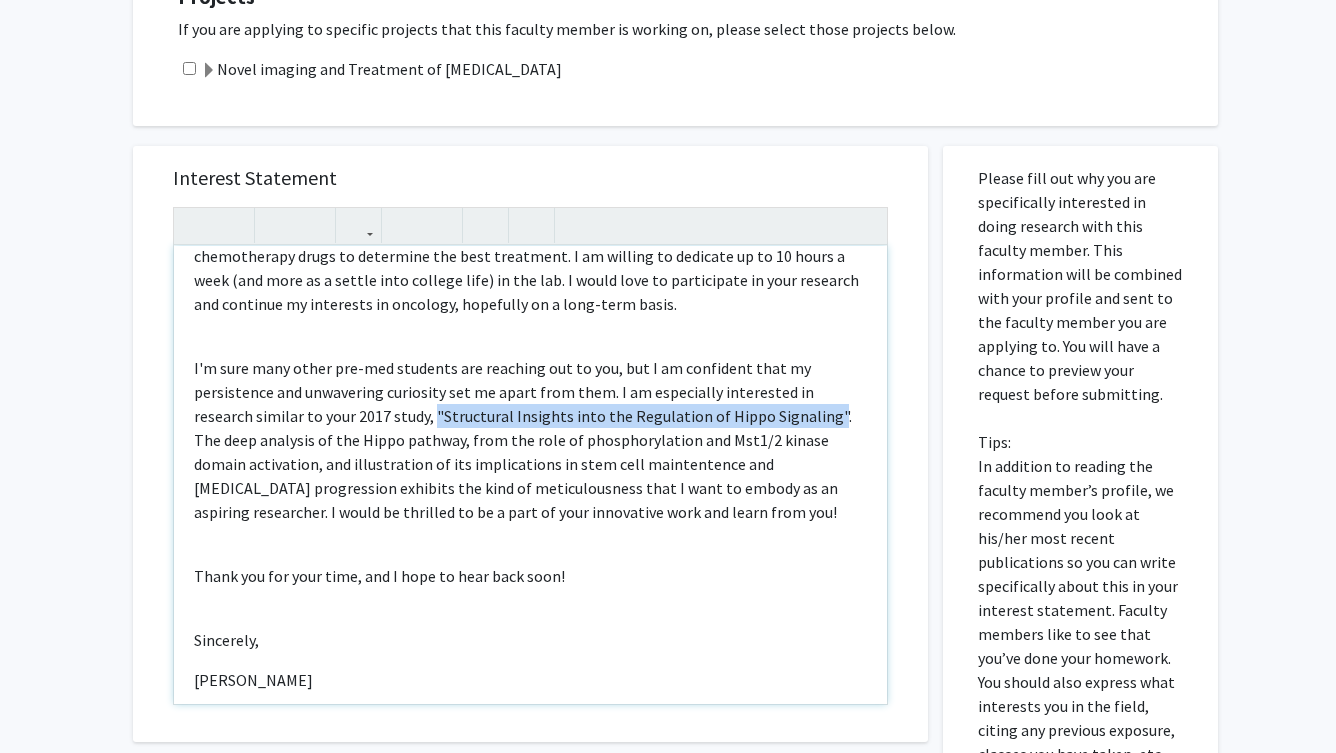 drag, startPoint x: 372, startPoint y: 369, endPoint x: 759, endPoint y: 368, distance: 387.00128 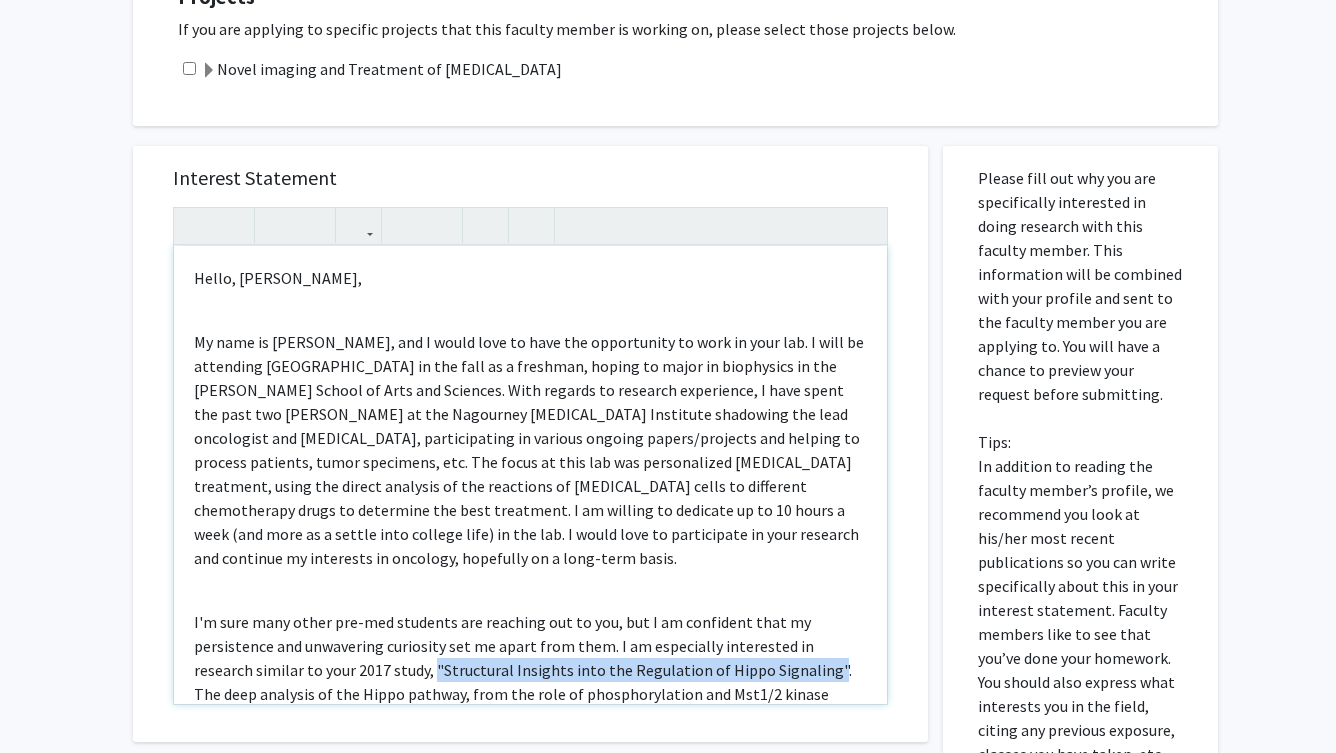 scroll, scrollTop: 0, scrollLeft: 0, axis: both 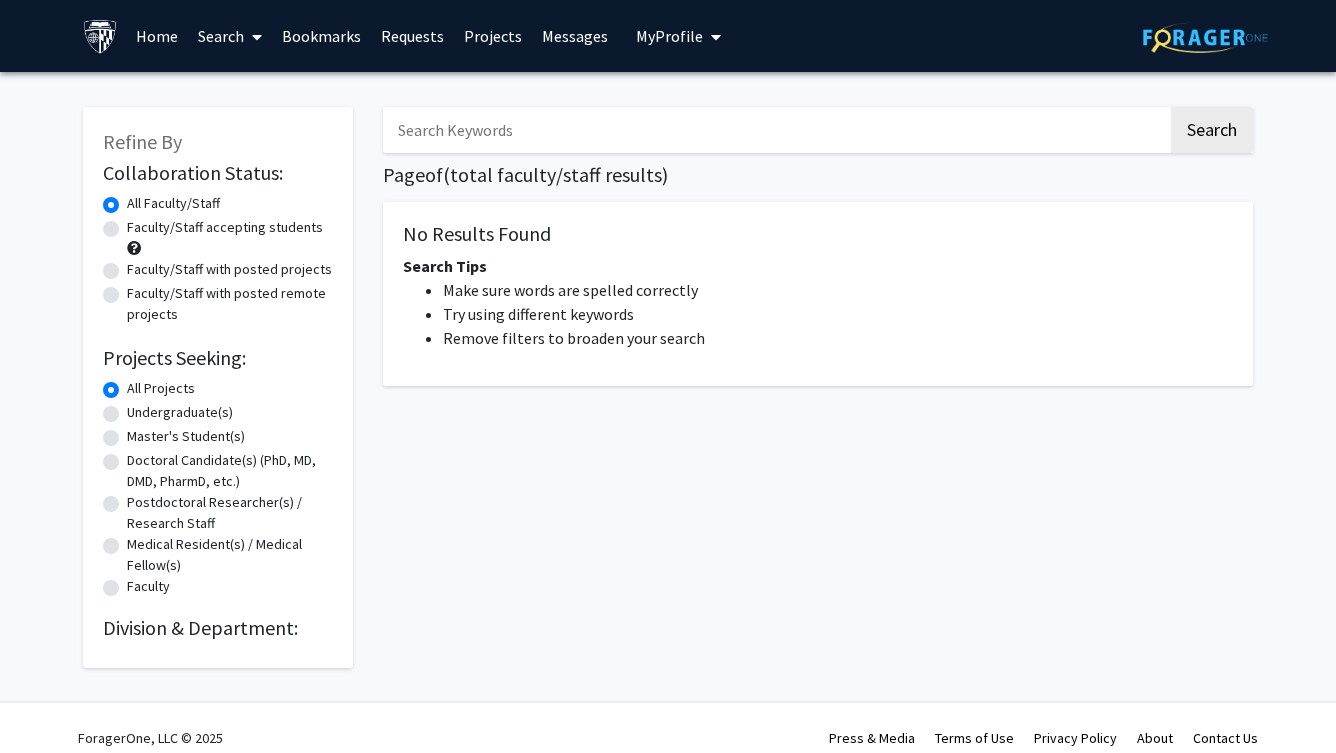 click at bounding box center [775, 130] 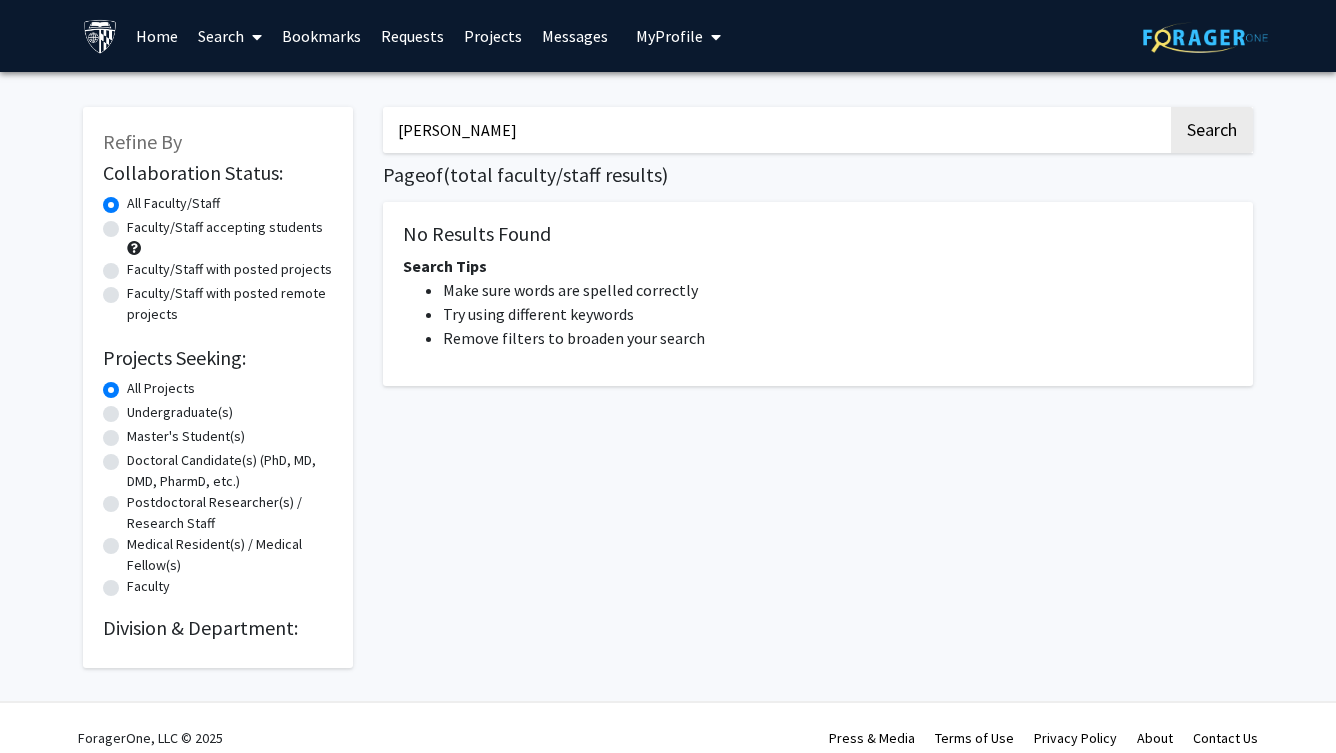 type on "[PERSON_NAME]" 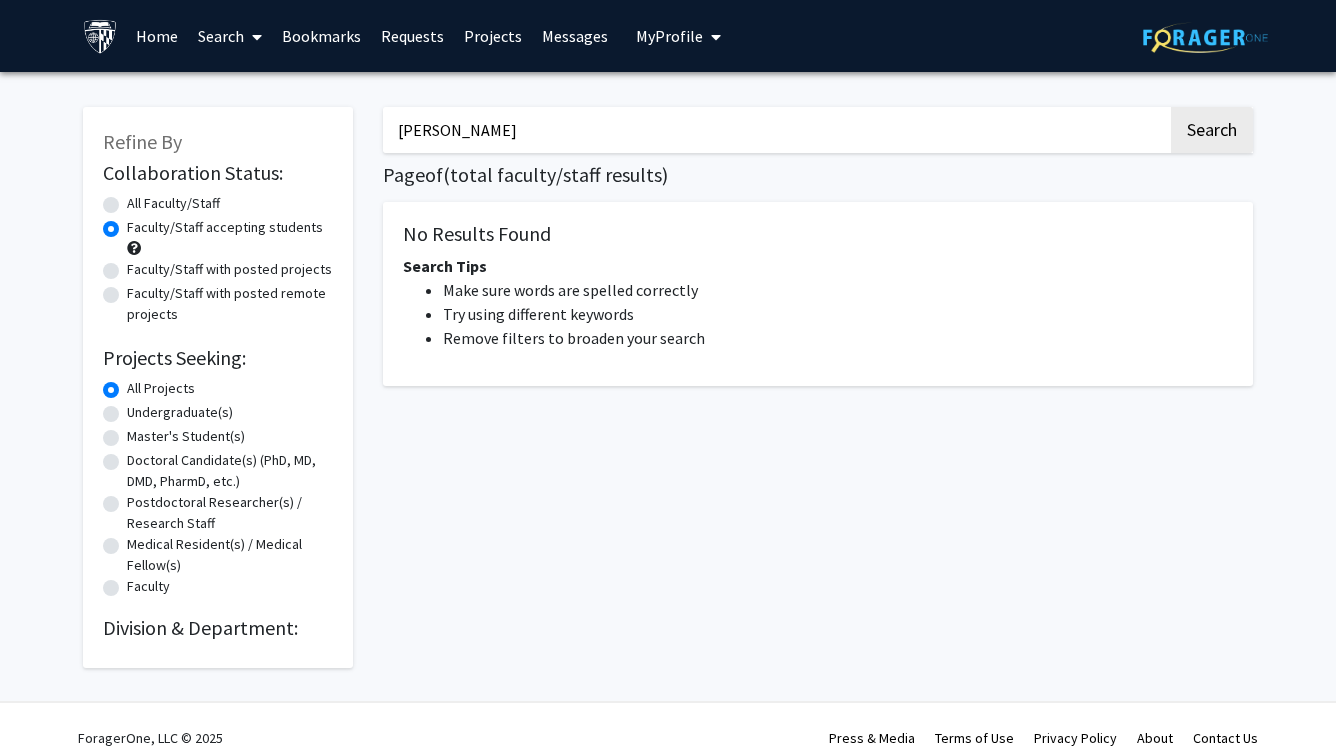 click on "All Faculty/Staff" 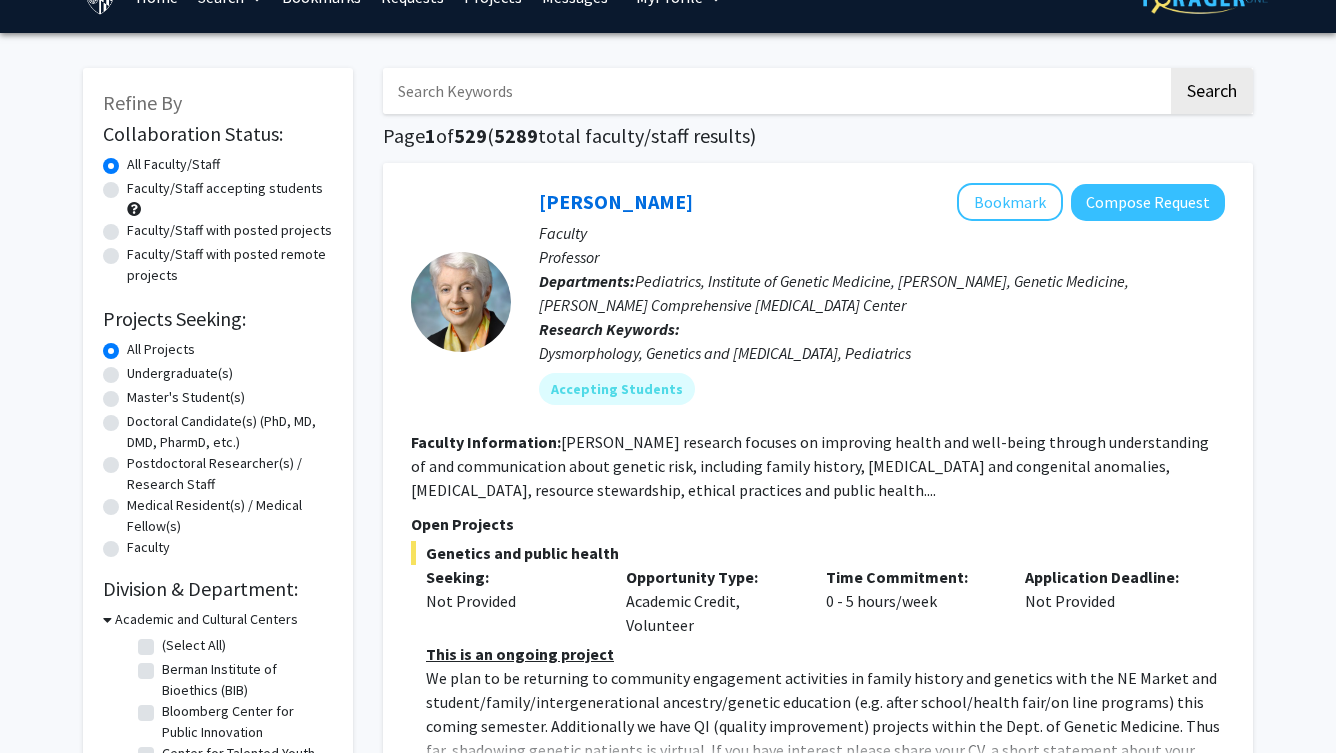 scroll, scrollTop: 38, scrollLeft: 0, axis: vertical 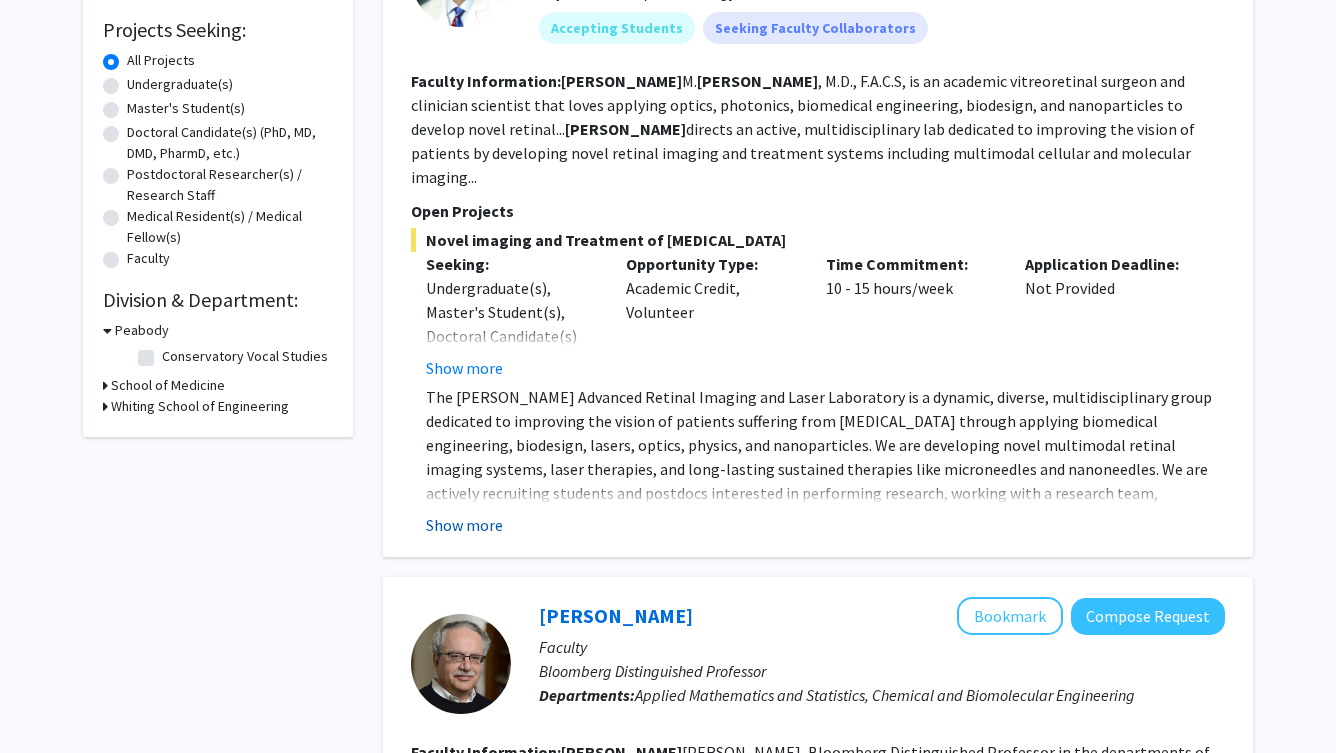 click on "Show more" 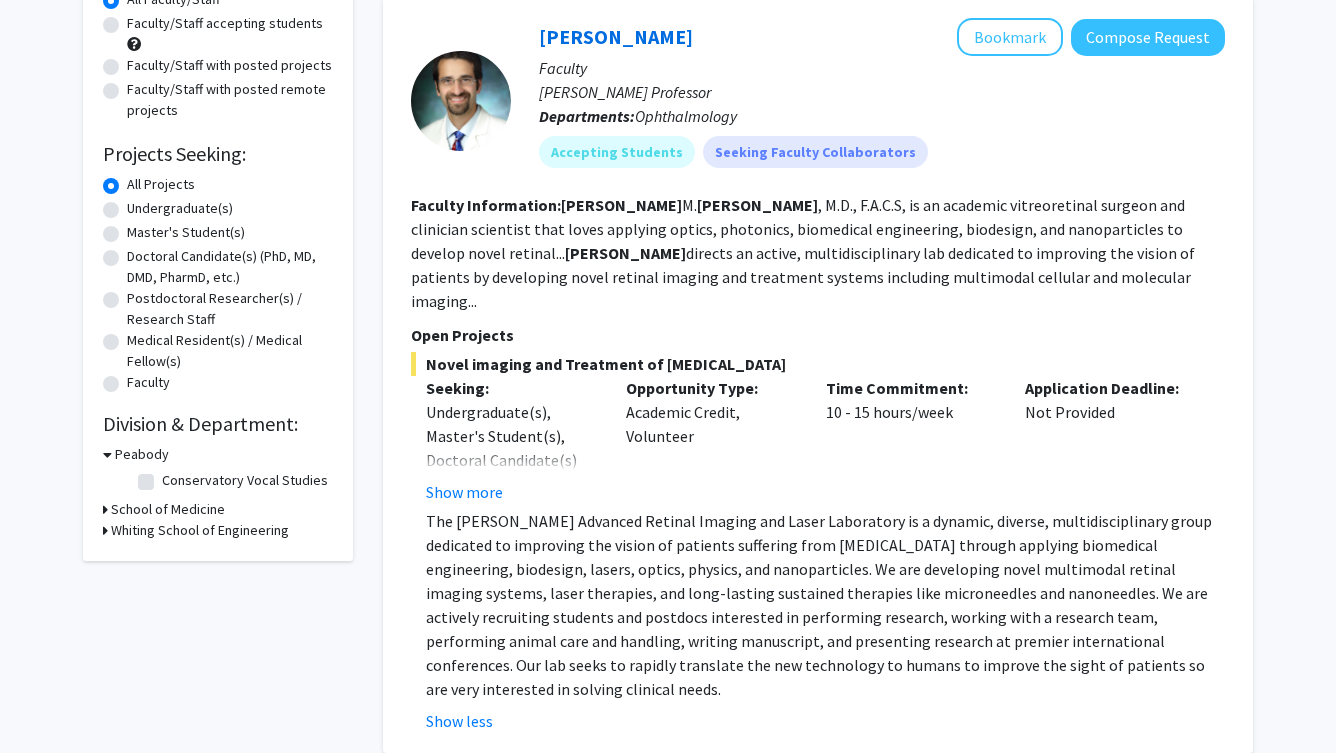 scroll, scrollTop: 201, scrollLeft: 0, axis: vertical 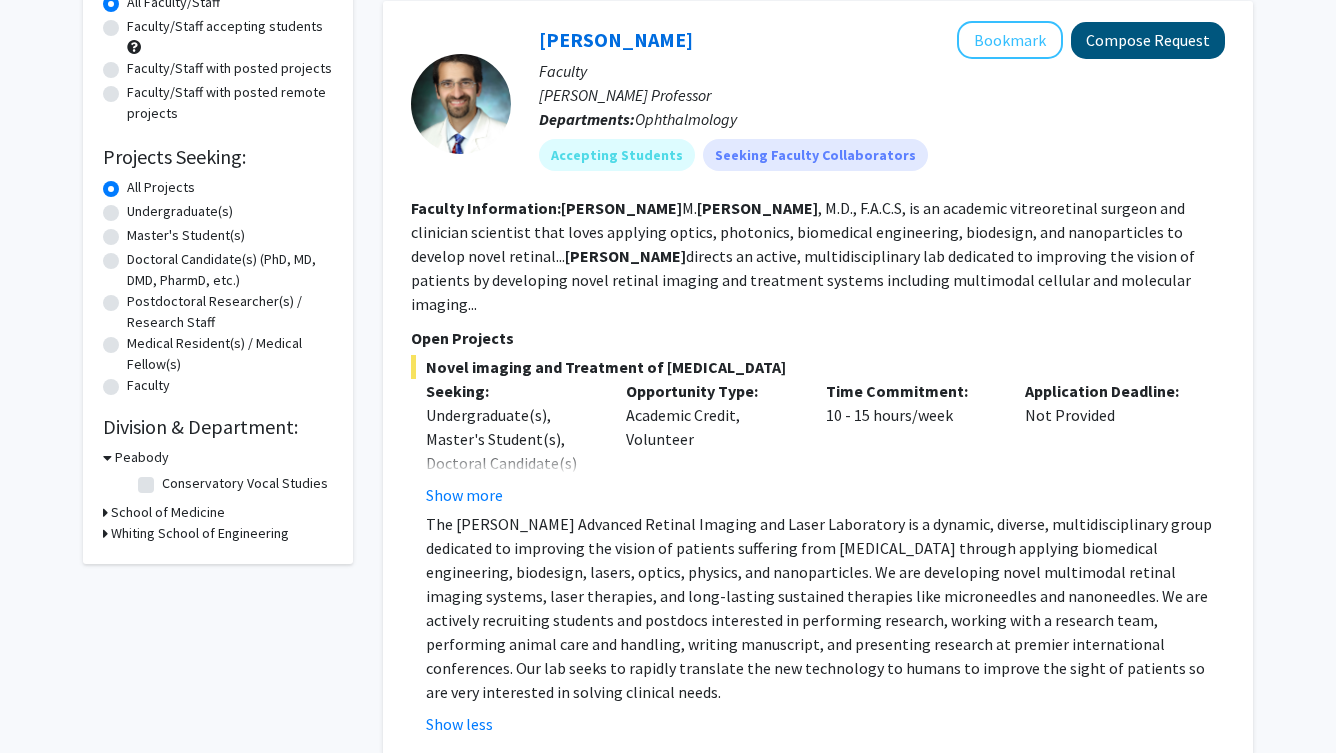 click on "Compose Request" 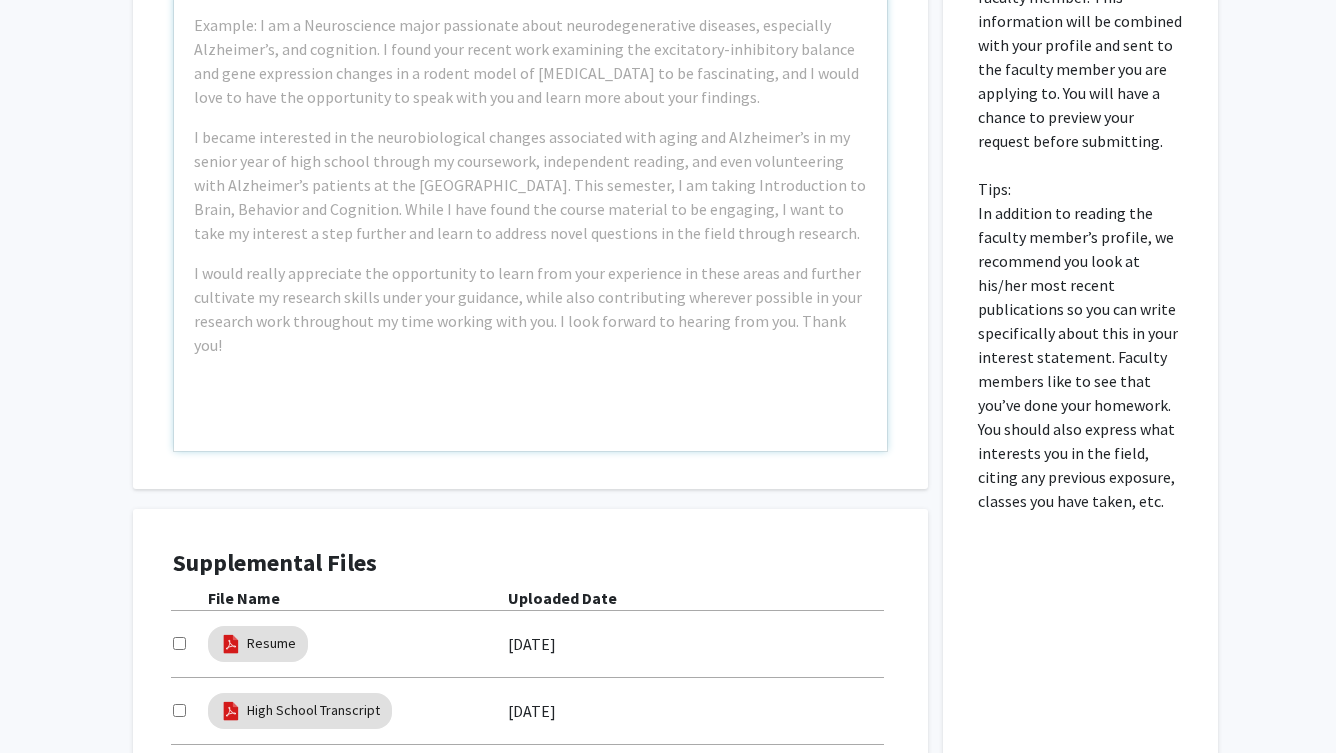 scroll, scrollTop: 1272, scrollLeft: 0, axis: vertical 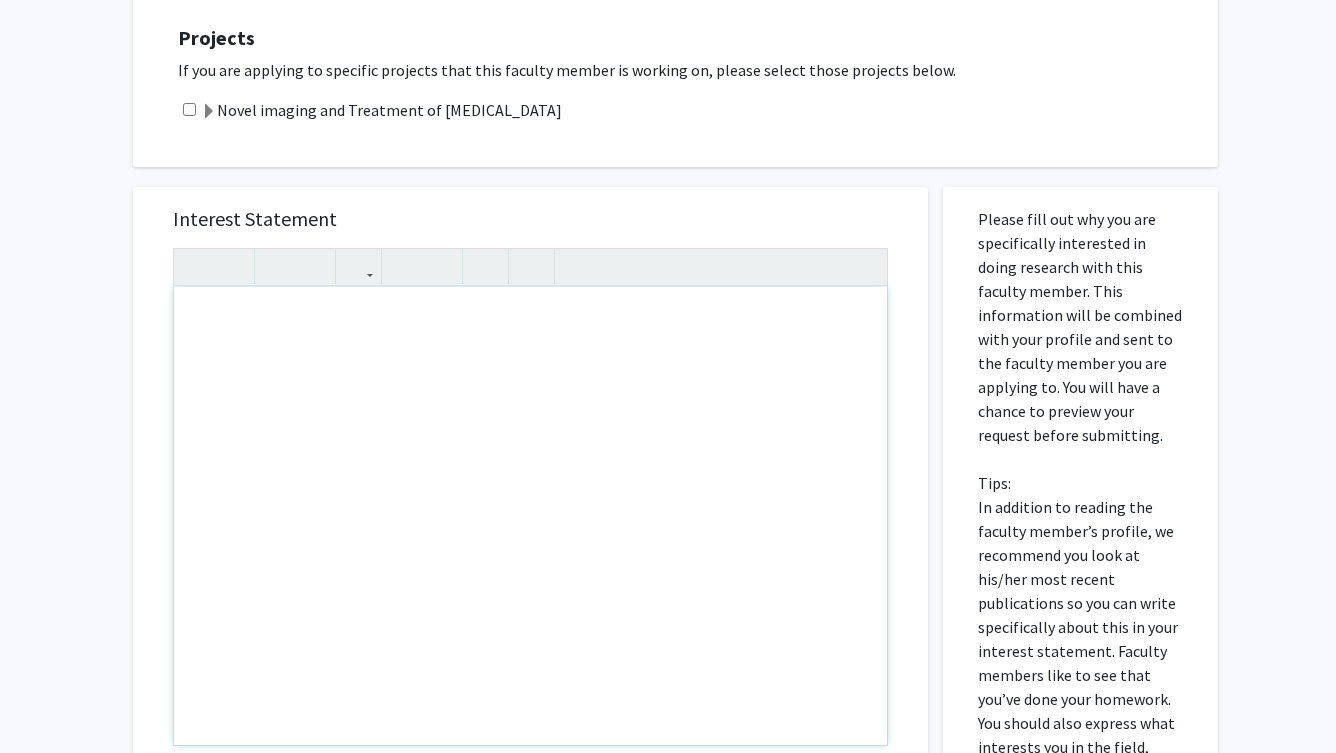 click at bounding box center [530, 516] 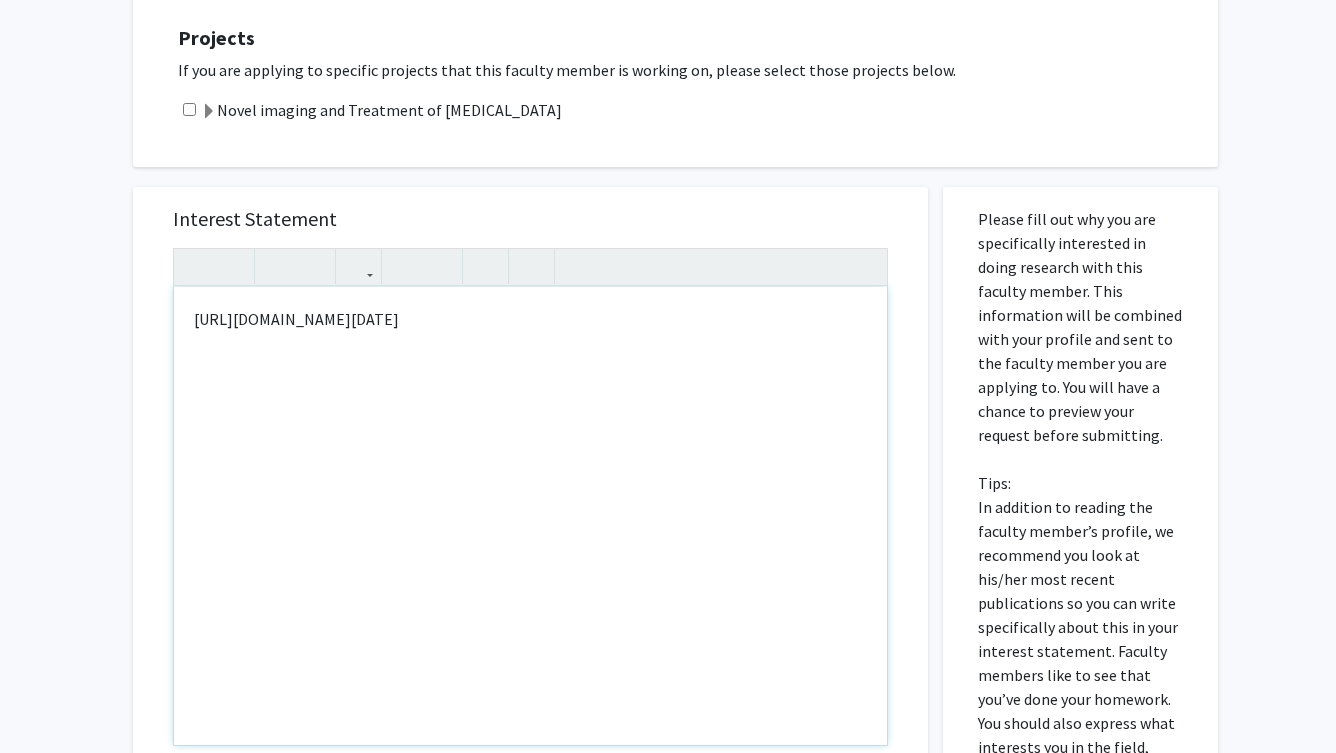 drag, startPoint x: 454, startPoint y: 289, endPoint x: 126, endPoint y: 306, distance: 328.44025 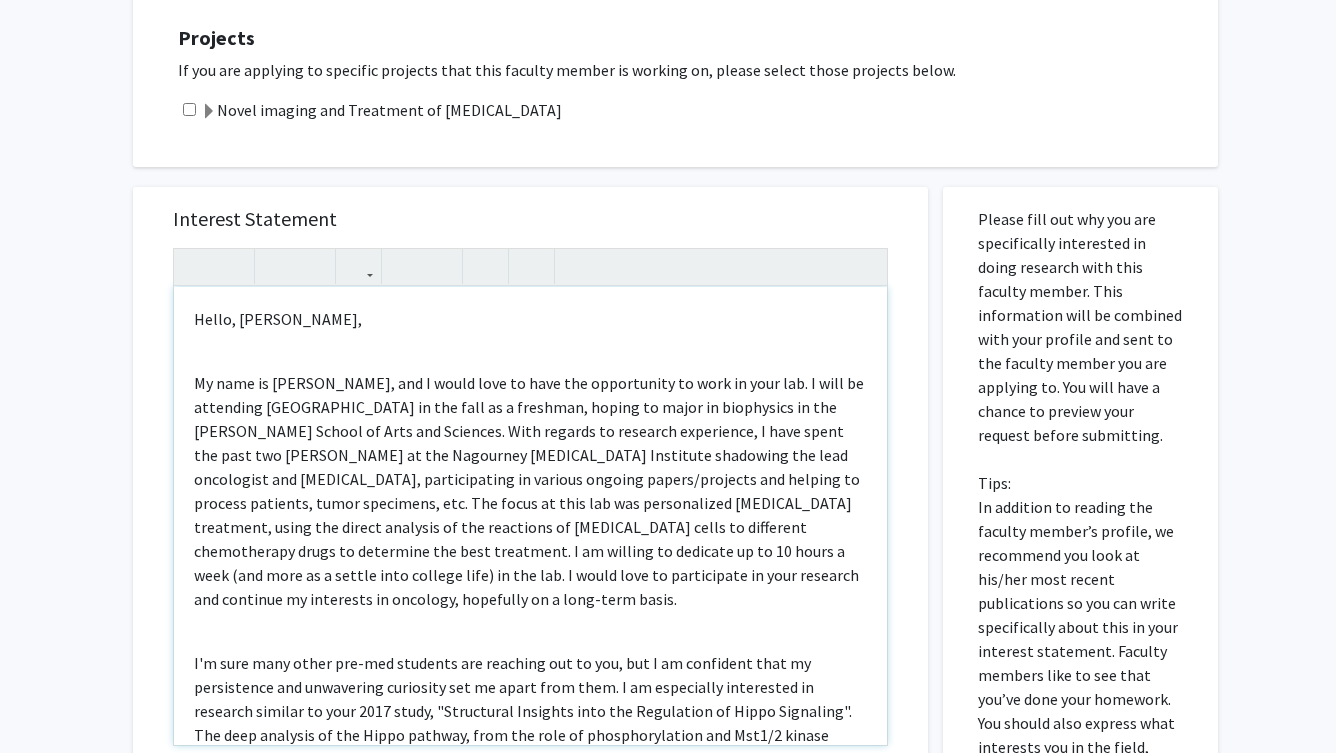 click on "Hello, [PERSON_NAME]," at bounding box center (530, 319) 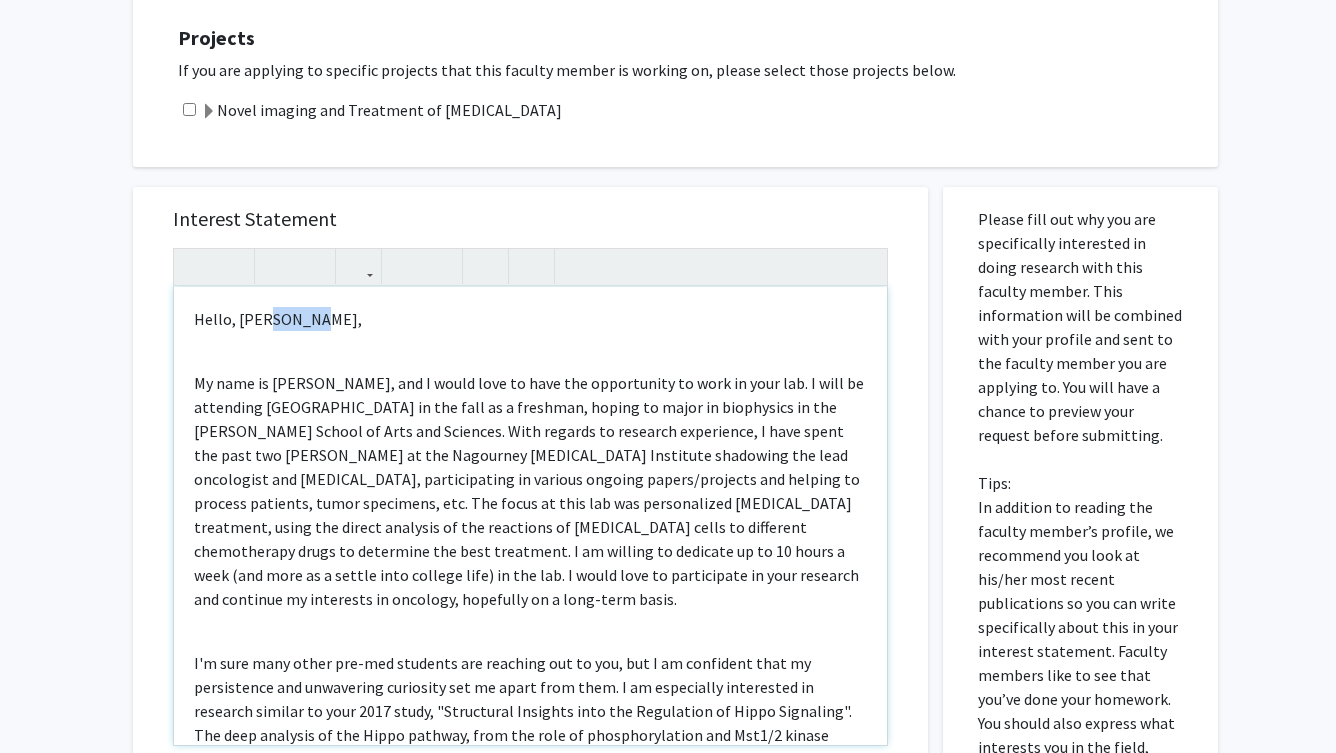 click on "Hello, [PERSON_NAME]," at bounding box center [530, 319] 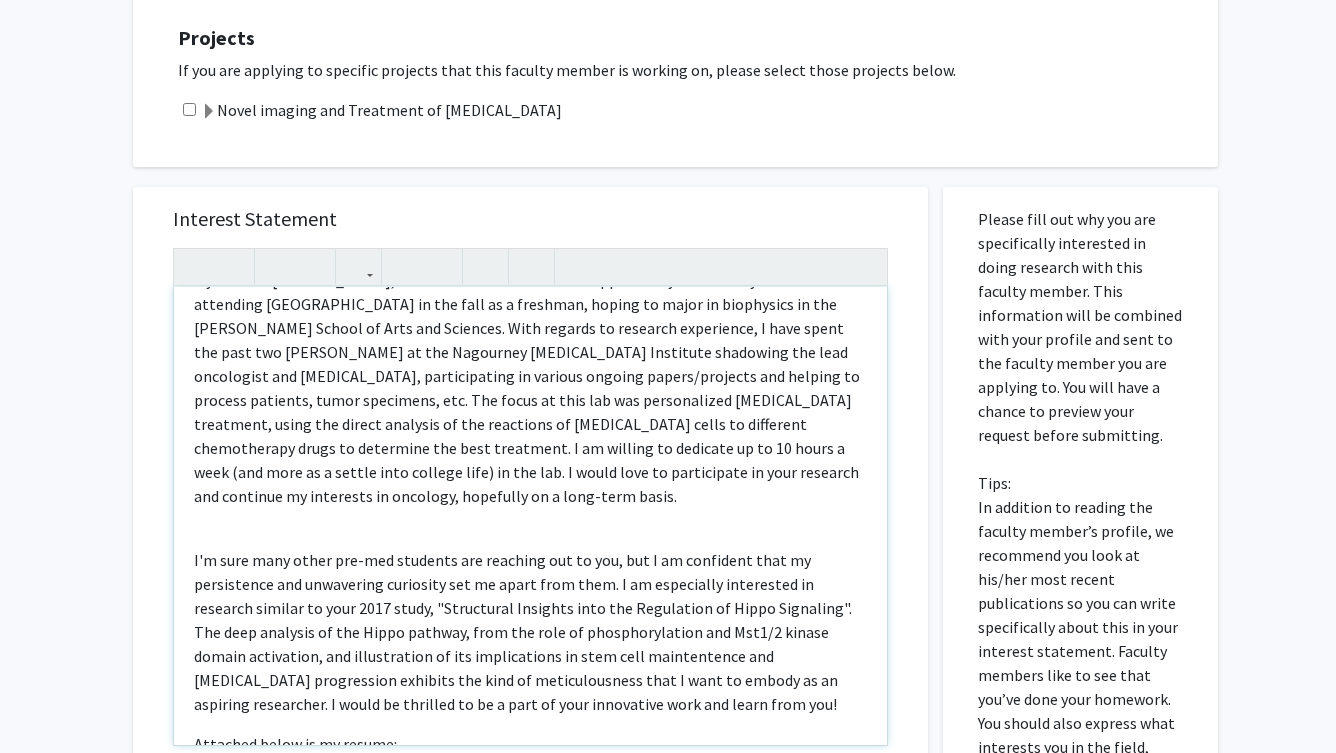 scroll, scrollTop: 87, scrollLeft: 0, axis: vertical 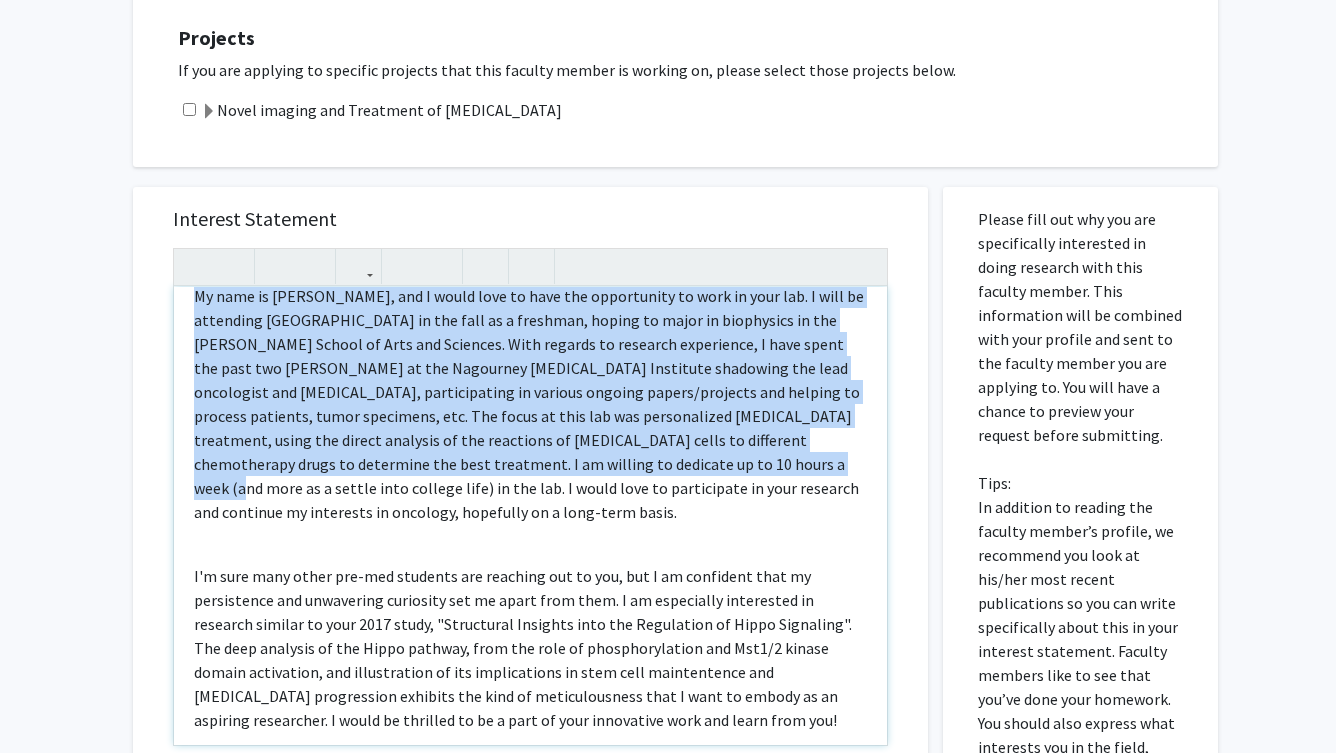 drag, startPoint x: 604, startPoint y: 445, endPoint x: 770, endPoint y: 487, distance: 171.23083 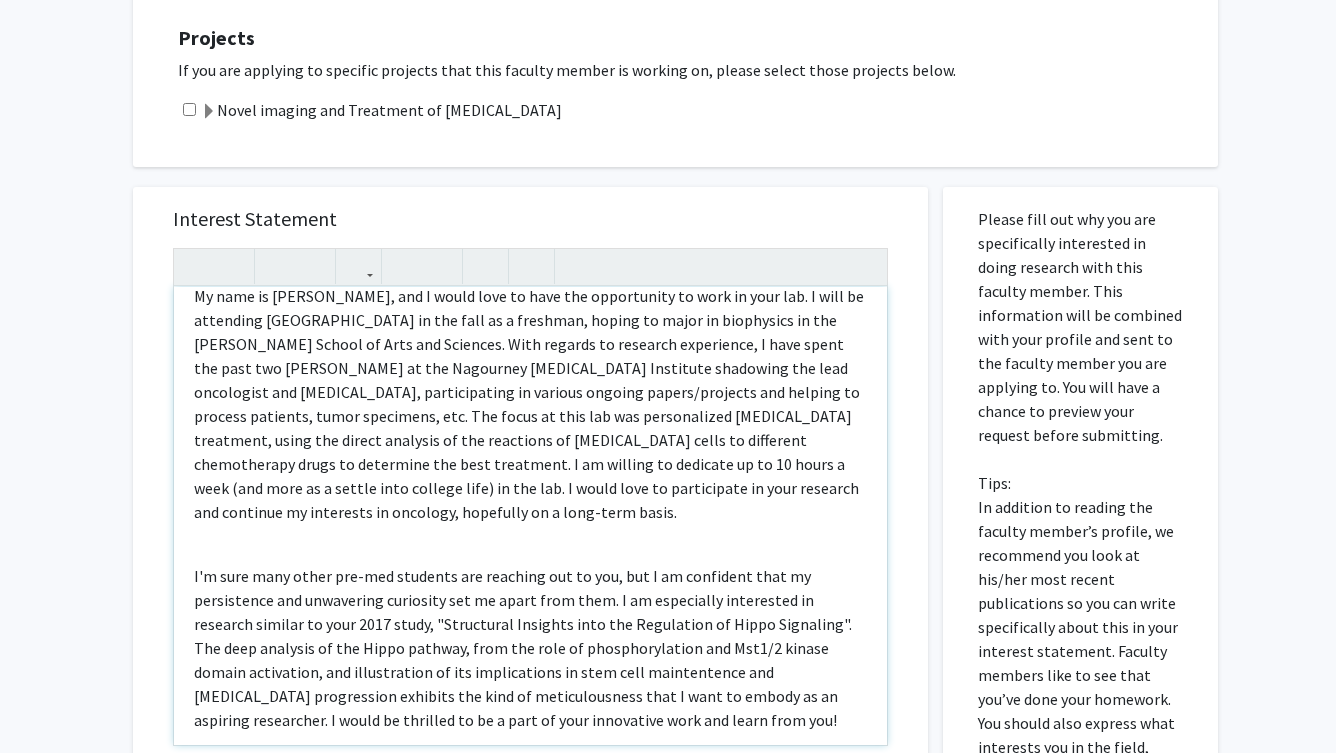 click on "My name is [PERSON_NAME], and I would love to have the opportunity to work in your lab. I will be attending [GEOGRAPHIC_DATA] in the fall as a freshman, hoping to major in biophysics in the [PERSON_NAME] School of Arts and Sciences. With regards to research experience, I have spent the past two [PERSON_NAME] at the Nagourney [MEDICAL_DATA] Institute shadowing the lead oncologist and [MEDICAL_DATA], participating in various ongoing papers/projects and helping to process patients, tumor specimens, etc. The focus at this lab was personalized [MEDICAL_DATA] treatment, using the direct analysis of the reactions of [MEDICAL_DATA] cells to different chemotherapy drugs to determine the best treatment. I am willing to dedicate up to 10 hours a week (and more as a settle into college life) in the lab. I would love to participate in  your research and continue my interests in oncology, hopefully on a long-term basis." at bounding box center [530, 404] 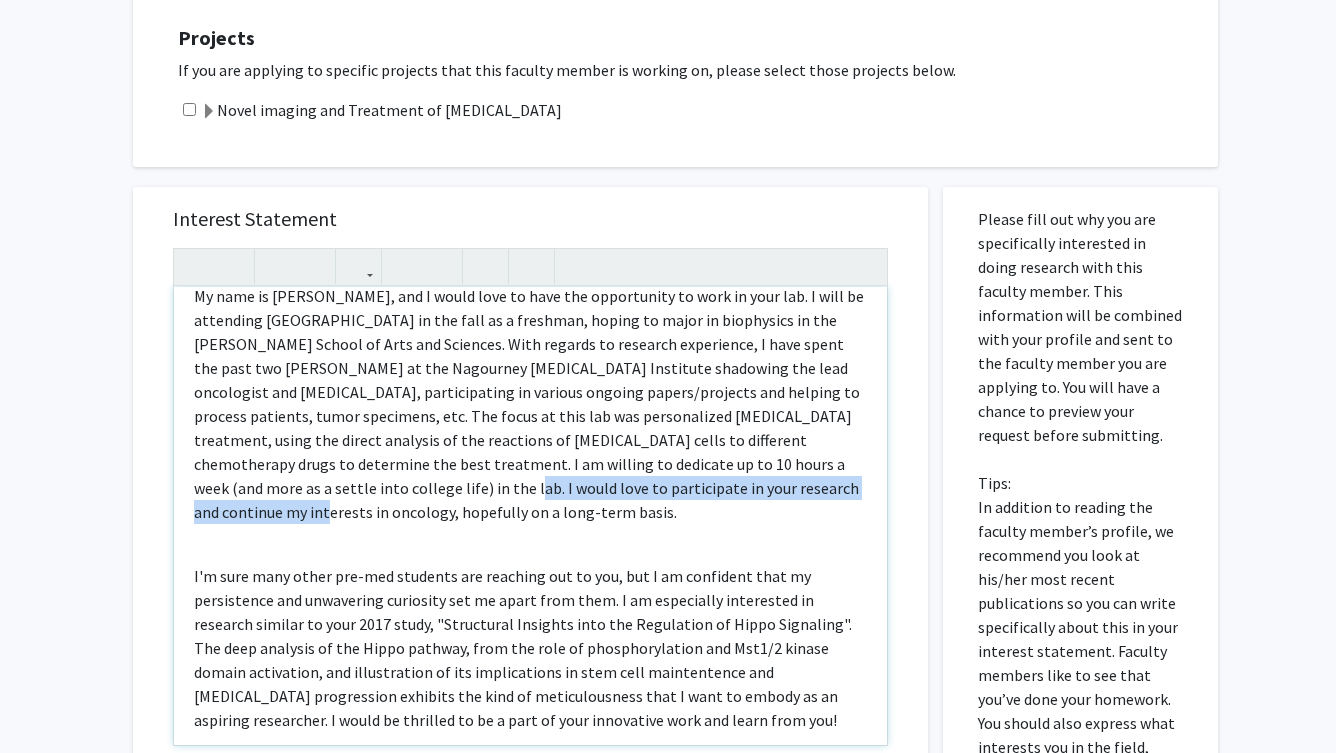 drag, startPoint x: 752, startPoint y: 468, endPoint x: 260, endPoint y: 474, distance: 492.0366 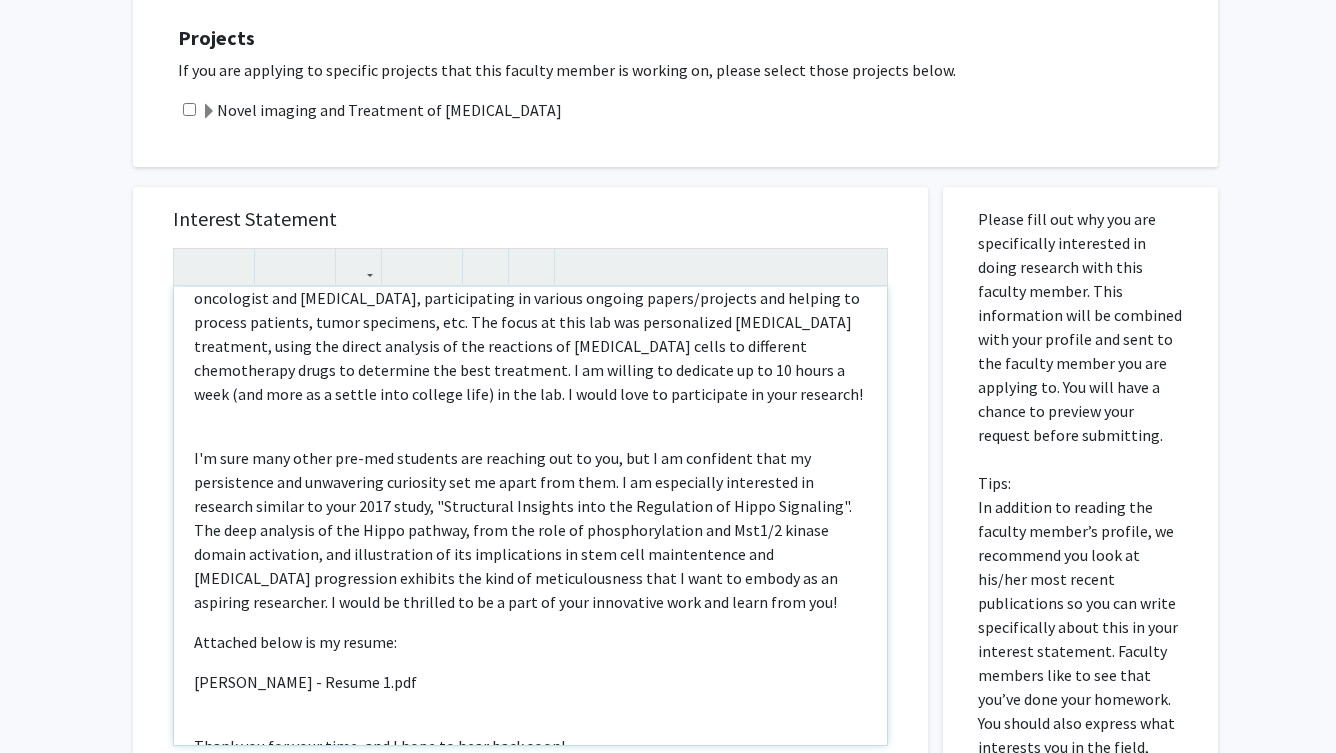 scroll, scrollTop: 199, scrollLeft: 0, axis: vertical 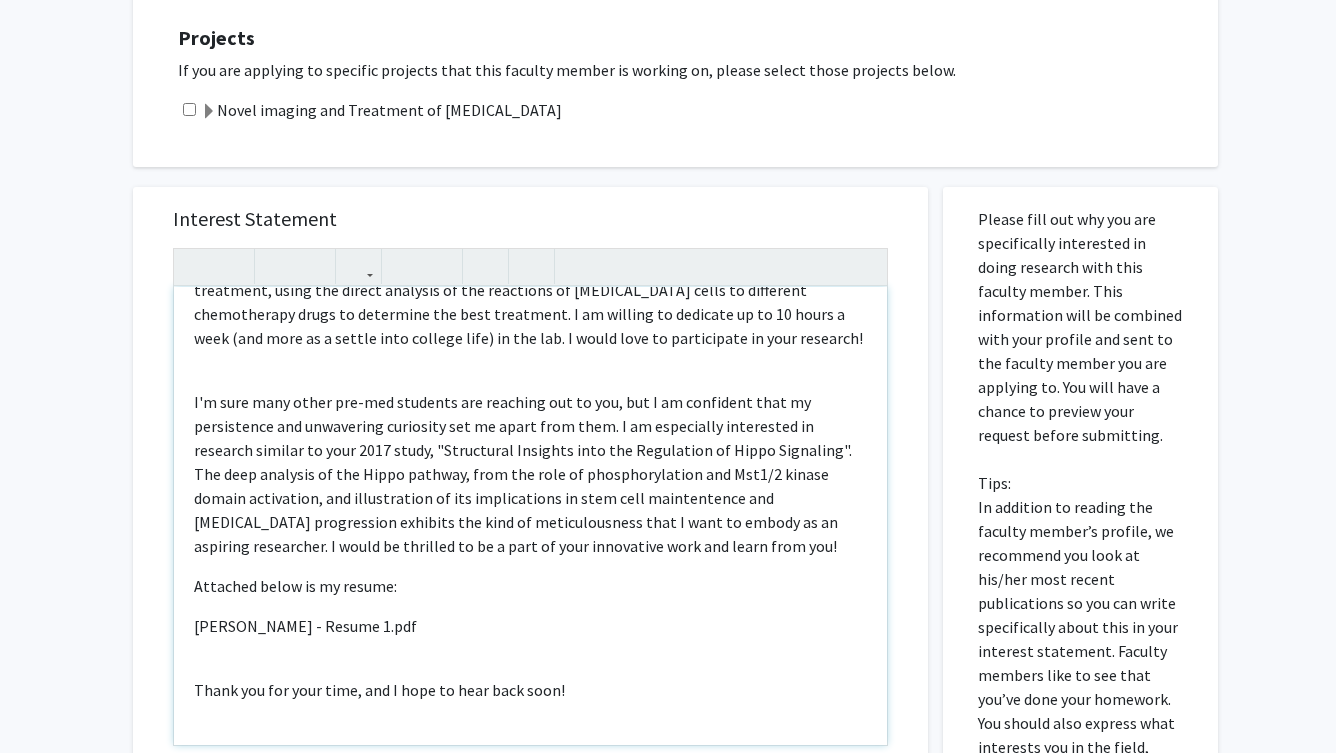 click on "I'm sure many other pre-med students are reaching out to you, but I am confident that my persistence and unwavering curiosity set me apart from them. I am especially interested in research similar to your 2017 study, "Structural Insights into the Regulation of Hippo Signaling". The deep analysis of the Hippo pathway, from the role of phosphorylation and Mst1/2 kinase domain activation, and illustration of its implications in stem cell maintentence and [MEDICAL_DATA] progression exhibits the kind of meticulousness that I want to embody as an aspiring researcher. I would be thrilled to be a part of your innovative work and learn from you!" at bounding box center [530, 474] 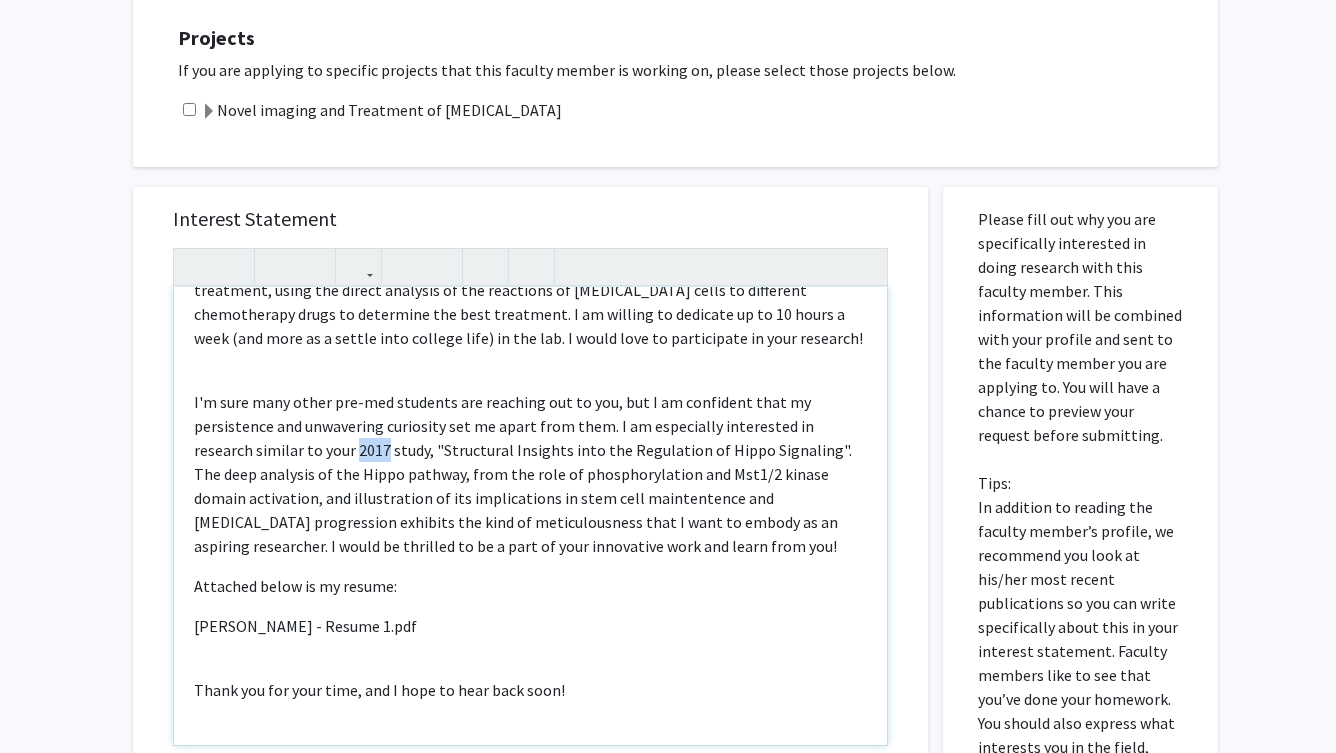 click on "I'm sure many other pre-med students are reaching out to you, but I am confident that my persistence and unwavering curiosity set me apart from them. I am especially interested in research similar to your 2017 study, "Structural Insights into the Regulation of Hippo Signaling". The deep analysis of the Hippo pathway, from the role of phosphorylation and Mst1/2 kinase domain activation, and illustration of its implications in stem cell maintentence and [MEDICAL_DATA] progression exhibits the kind of meticulousness that I want to embody as an aspiring researcher. I would be thrilled to be a part of your innovative work and learn from you!" at bounding box center [530, 474] 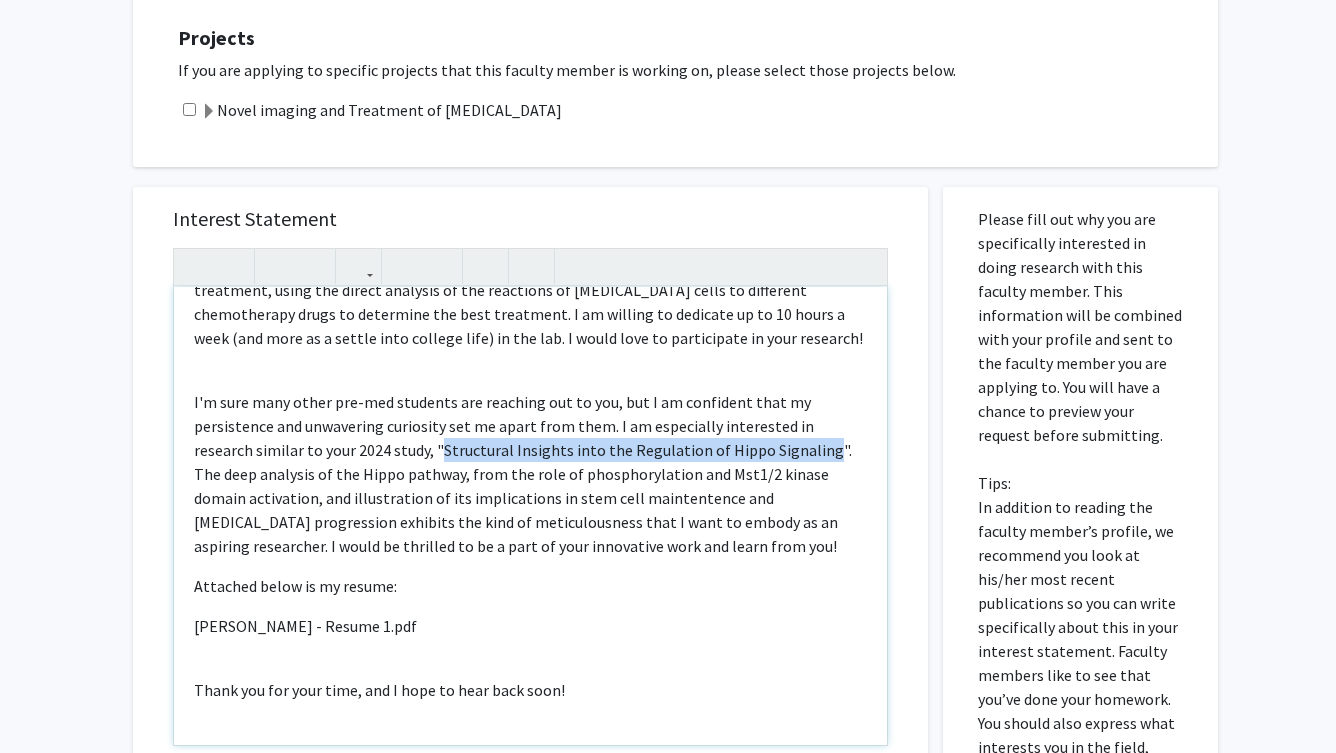 drag, startPoint x: 382, startPoint y: 429, endPoint x: 753, endPoint y: 431, distance: 371.0054 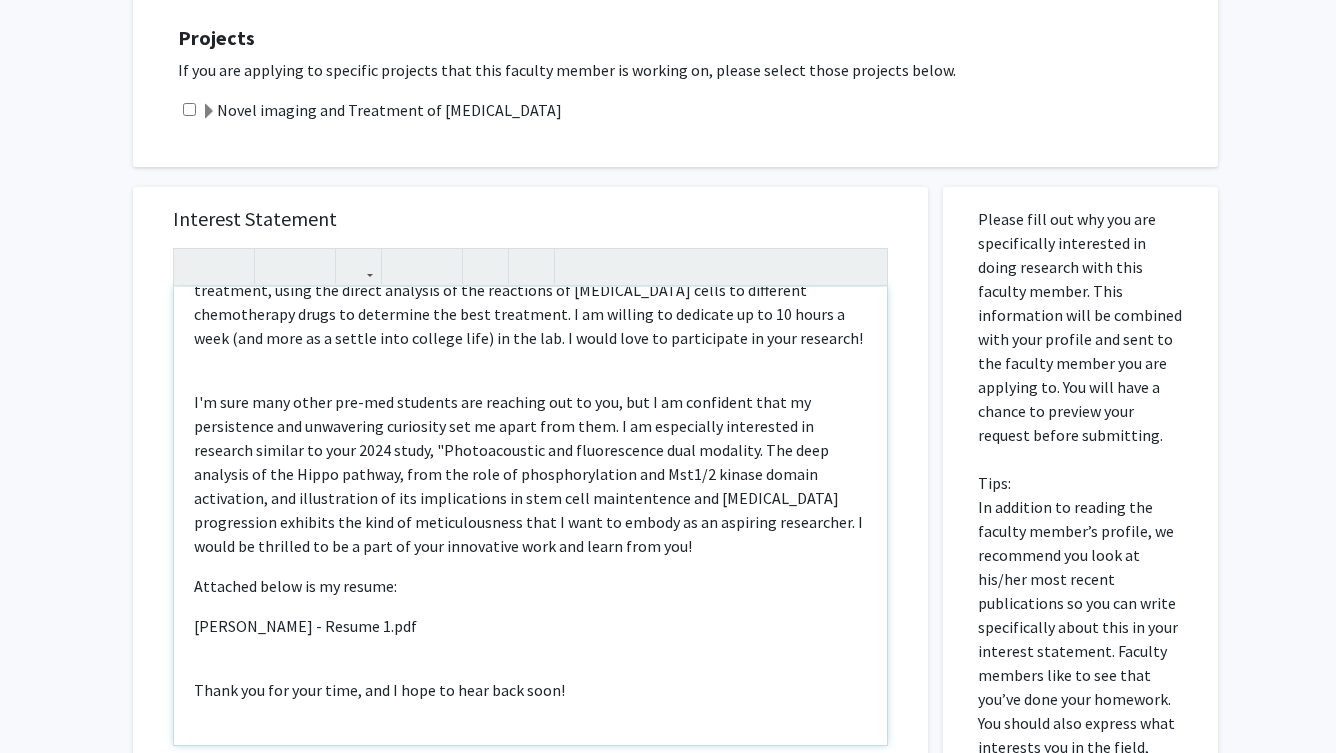 click on "I'm sure many other pre-med students are reaching out to you, but I am confident that my persistence and unwavering curiosity set me apart from them. I am especially interested in research similar to your 2024 study, "Photoacoustic and fluorescence dual modality. The deep analysis of the Hippo pathway, from the role of phosphorylation and Mst1/2 kinase domain activation, and illustration of its implications in stem cell maintentence and [MEDICAL_DATA] progression exhibits the kind of meticulousness that I want to embody as an aspiring researcher. I would be thrilled to be a part of your innovative work and learn from you!" at bounding box center [530, 474] 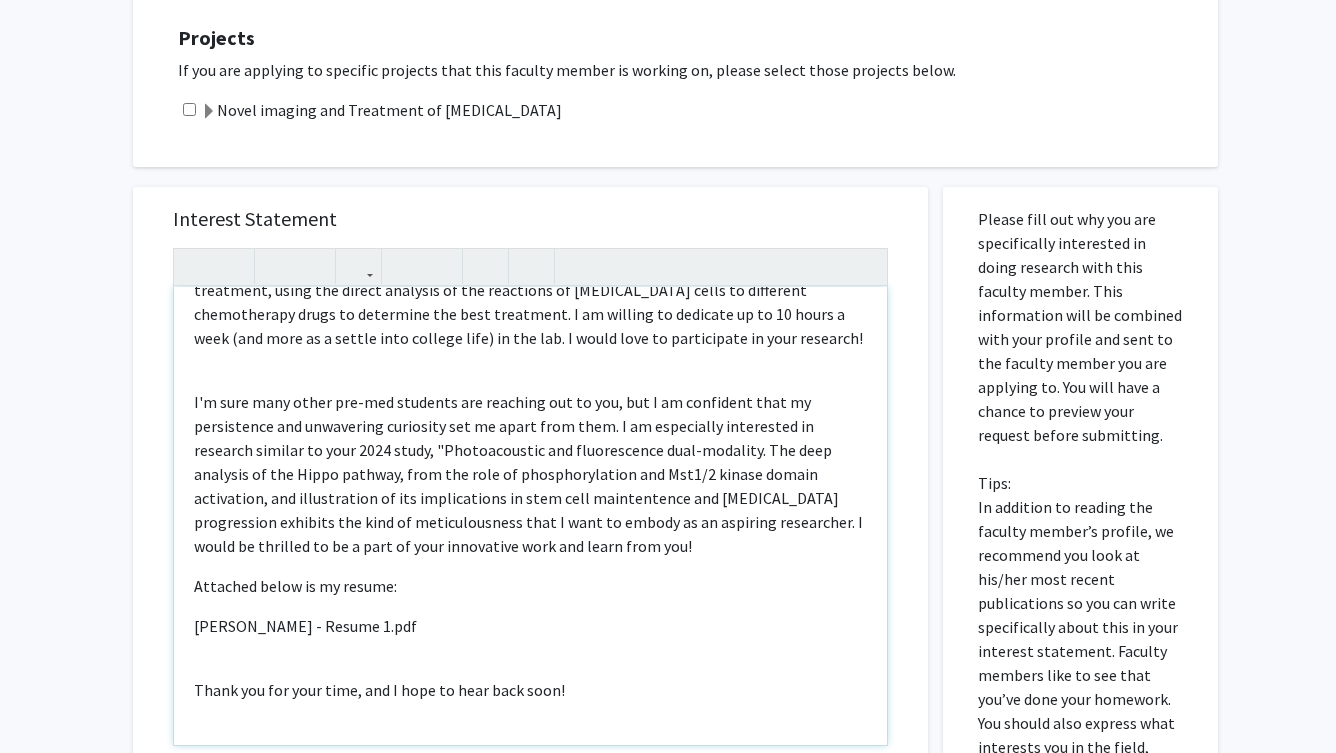 click on "I'm sure many other pre-med students are reaching out to you, but I am confident that my persistence and unwavering curiosity set me apart from them. I am especially interested in research similar to your 2024 study, "Photoacoustic and fluorescence dual-modality. The deep analysis of the Hippo pathway, from the role of phosphorylation and Mst1/2 kinase domain activation, and illustration of its implications in stem cell maintentence and [MEDICAL_DATA] progression exhibits the kind of meticulousness that I want to embody as an aspiring researcher. I would be thrilled to be a part of your innovative work and learn from you!" at bounding box center [530, 474] 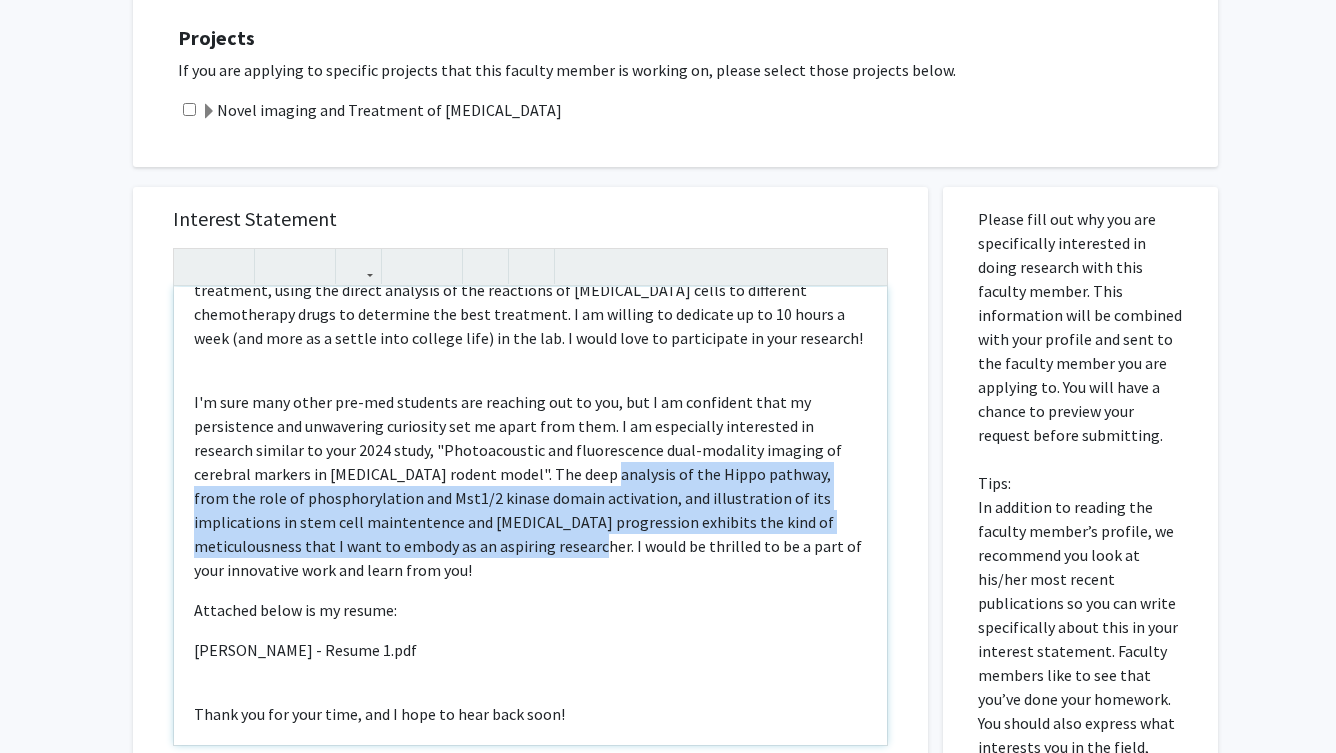 drag, startPoint x: 534, startPoint y: 456, endPoint x: 358, endPoint y: 529, distance: 190.53871 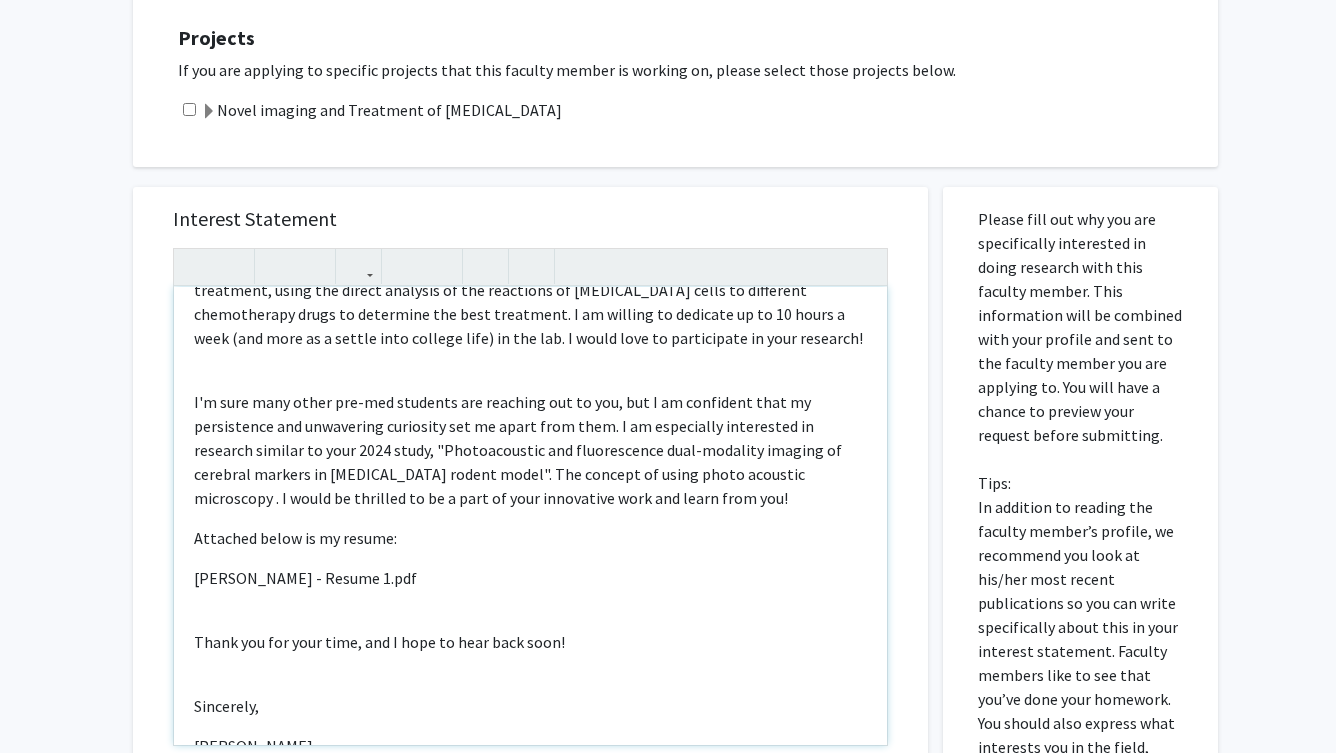 click on "I'm sure many other pre-med students are reaching out to you, but I am confident that my persistence and unwavering curiosity set me apart from them. I am especially interested in research similar to your 2024 study, "Photoacoustic and fluorescence dual-modality imaging of cerebral markers in [MEDICAL_DATA] rodent model". The concept of using photo acoustic microscopy . I would be thrilled to be a part of your innovative work and learn from you!" at bounding box center (530, 450) 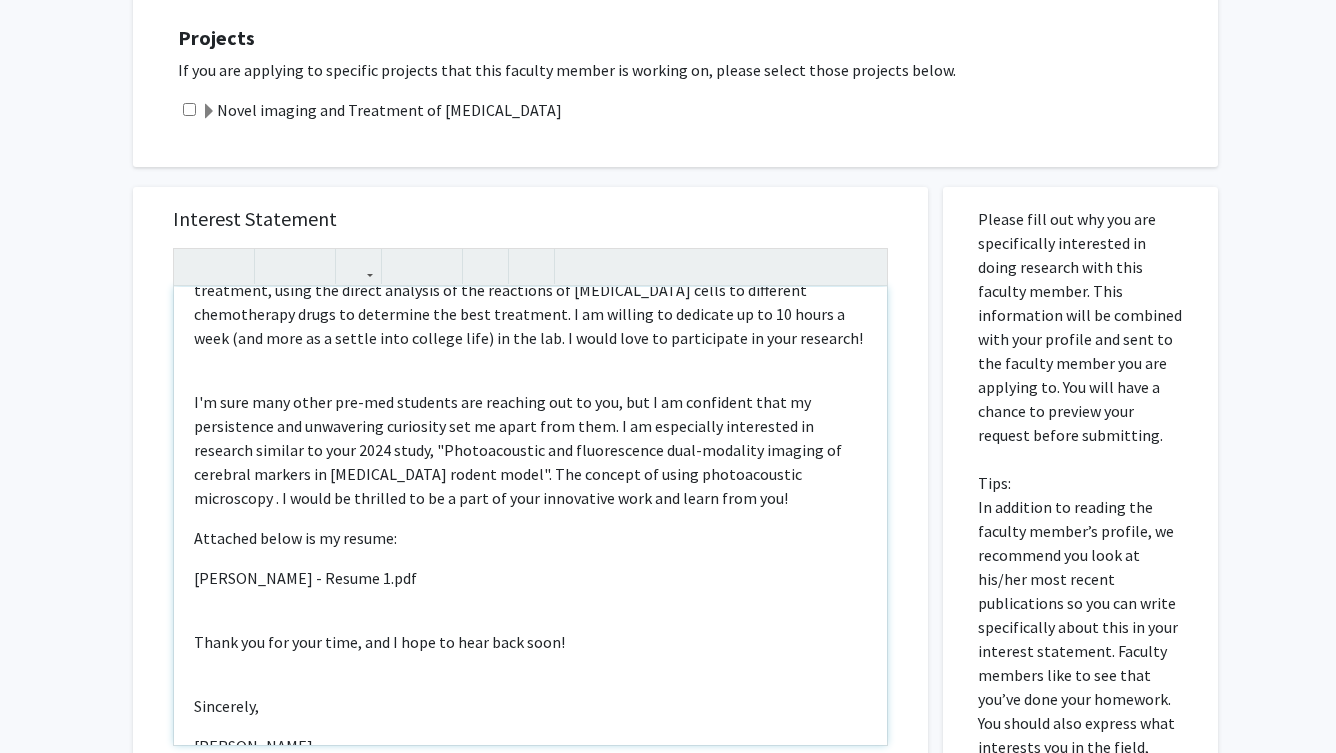click on "I'm sure many other pre-med students are reaching out to you, but I am confident that my persistence and unwavering curiosity set me apart from them. I am especially interested in research similar to your 2024 study, "Photoacoustic and fluorescence dual-modality imaging of cerebral markers in [MEDICAL_DATA] rodent model". The concept of using photoacoustic microscopy . I would be thrilled to be a part of your innovative work and learn from you!" at bounding box center (530, 450) 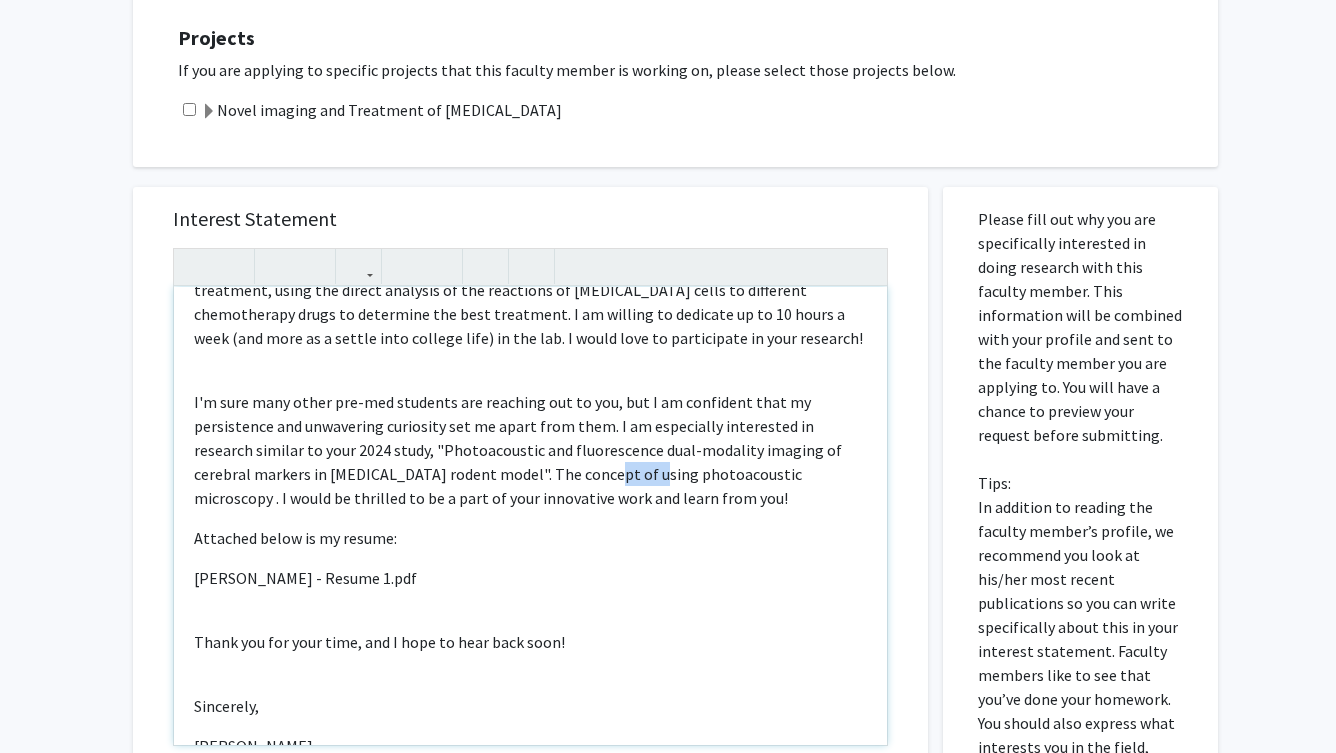click on "I'm sure many other pre-med students are reaching out to you, but I am confident that my persistence and unwavering curiosity set me apart from them. I am especially interested in research similar to your 2024 study, "Photoacoustic and fluorescence dual-modality imaging of cerebral markers in [MEDICAL_DATA] rodent model". The concept of using photoacoustic microscopy . I would be thrilled to be a part of your innovative work and learn from you!" at bounding box center (530, 450) 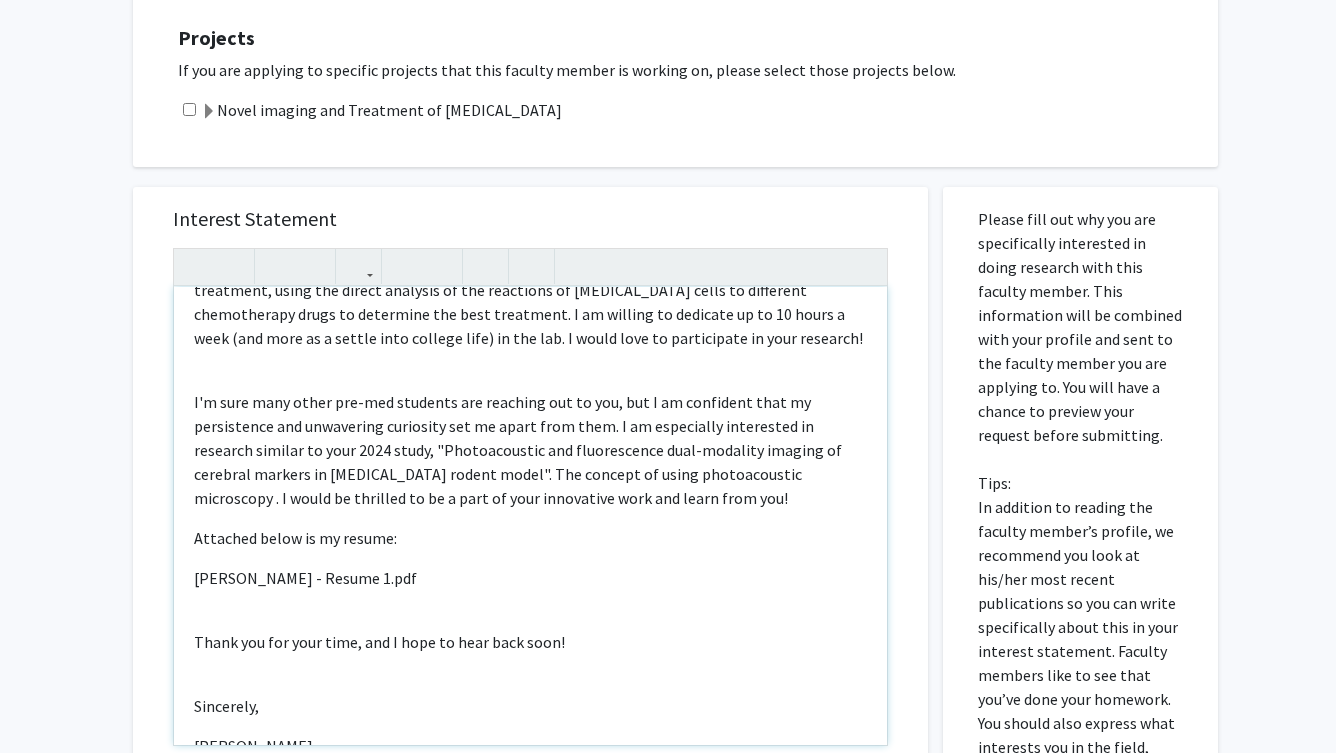 click on "I'm sure many other pre-med students are reaching out to you, but I am confident that my persistence and unwavering curiosity set me apart from them. I am especially interested in research similar to your 2024 study, "Photoacoustic and fluorescence dual-modality imaging of cerebral markers in [MEDICAL_DATA] rodent model". The concept of using photoacoustic microscopy . I would be thrilled to be a part of your innovative work and learn from you!" at bounding box center [530, 450] 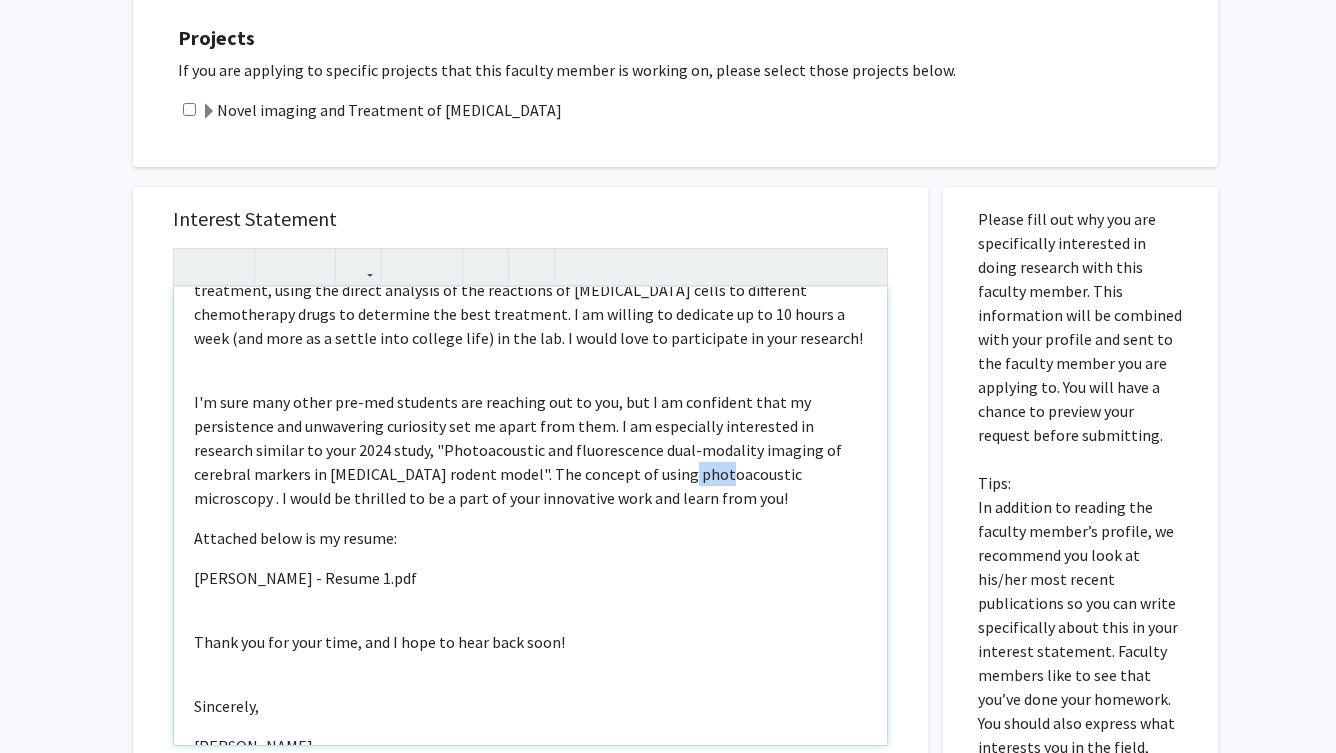 click on "I'm sure many other pre-med students are reaching out to you, but I am confident that my persistence and unwavering curiosity set me apart from them. I am especially interested in research similar to your 2024 study, "Photoacoustic and fluorescence dual-modality imaging of cerebral markers in [MEDICAL_DATA] rodent model". The concept of using photoacoustic microscopy . I would be thrilled to be a part of your innovative work and learn from you!" at bounding box center (530, 450) 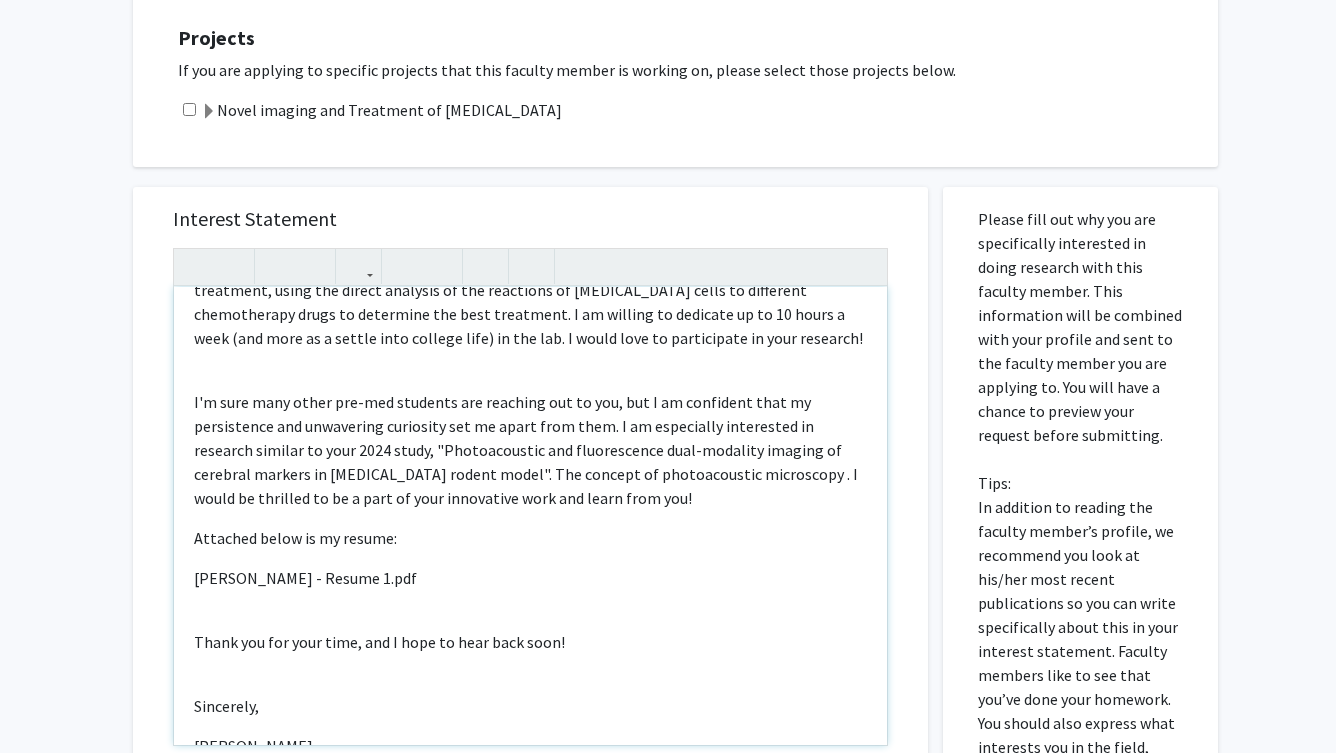 click on "I'm sure many other pre-med students are reaching out to you, but I am confident that my persistence and unwavering curiosity set me apart from them. I am especially interested in research similar to your 2024 study, "Photoacoustic and fluorescence dual-modality imaging of cerebral markers in [MEDICAL_DATA] rodent model". The concept of photoacoustic microscopy . I would be thrilled to be a part of your innovative work and learn from you!" at bounding box center [530, 450] 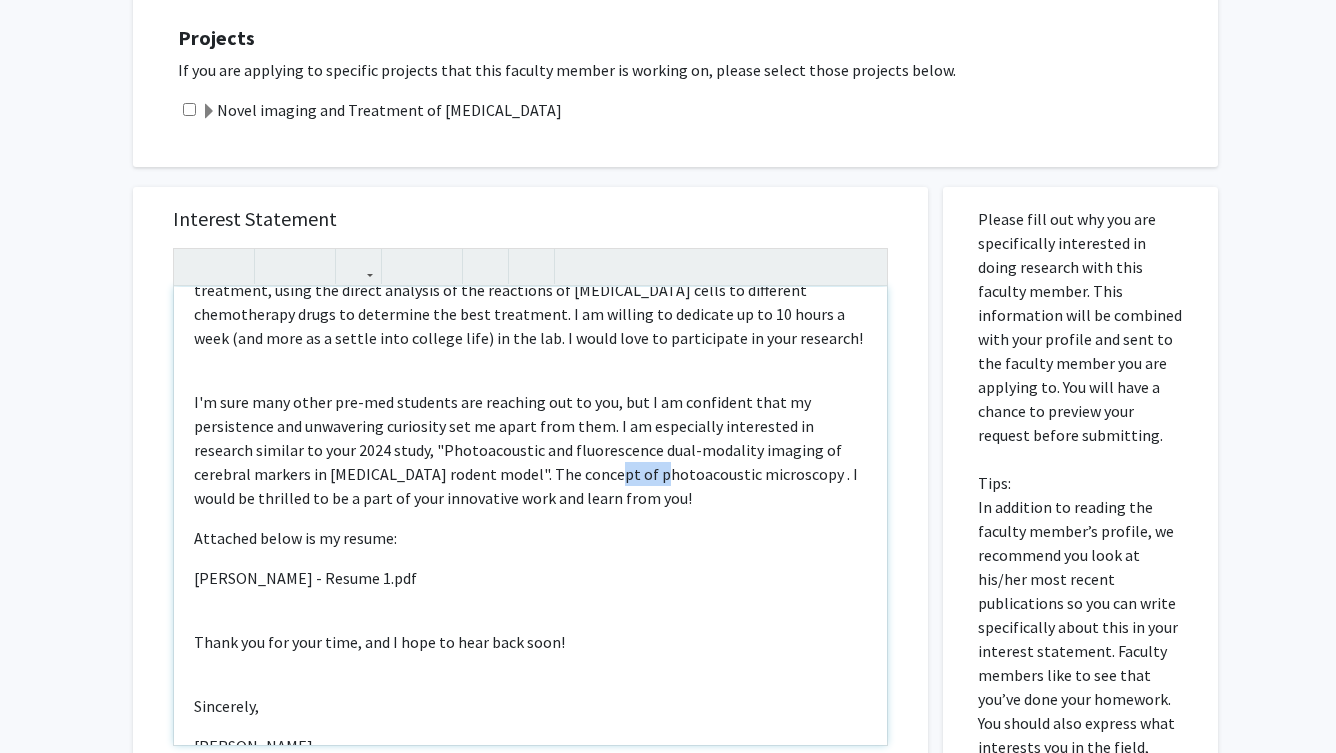 click on "I'm sure many other pre-med students are reaching out to you, but I am confident that my persistence and unwavering curiosity set me apart from them. I am especially interested in research similar to your 2024 study, "Photoacoustic and fluorescence dual-modality imaging of cerebral markers in [MEDICAL_DATA] rodent model". The concept of photoacoustic microscopy . I would be thrilled to be a part of your innovative work and learn from you!" at bounding box center [530, 450] 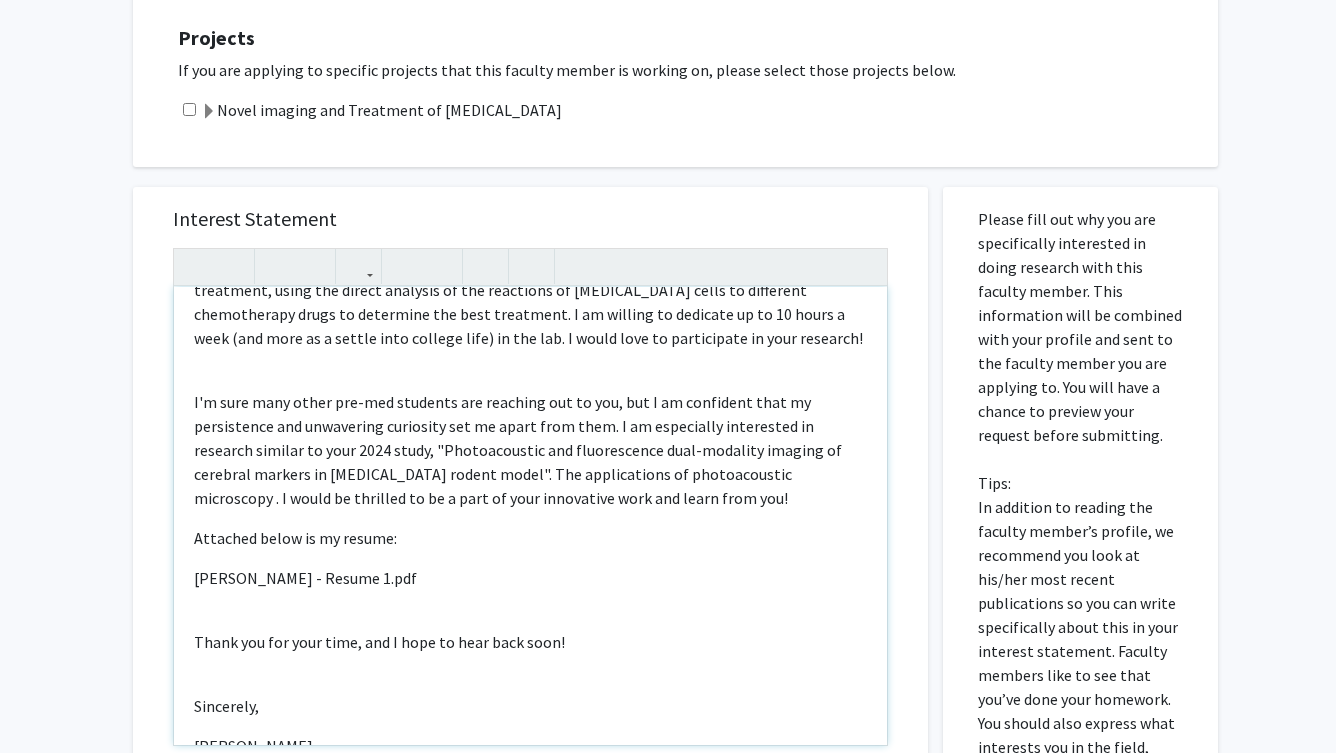 click on "I'm sure many other pre-med students are reaching out to you, but I am confident that my persistence and unwavering curiosity set me apart from them. I am especially interested in research similar to your 2024 study, "Photoacoustic and fluorescence dual-modality imaging of cerebral markers in [MEDICAL_DATA] rodent model". The applications of photoacoustic microscopy . I would be thrilled to be a part of your innovative work and learn from you!" at bounding box center [530, 450] 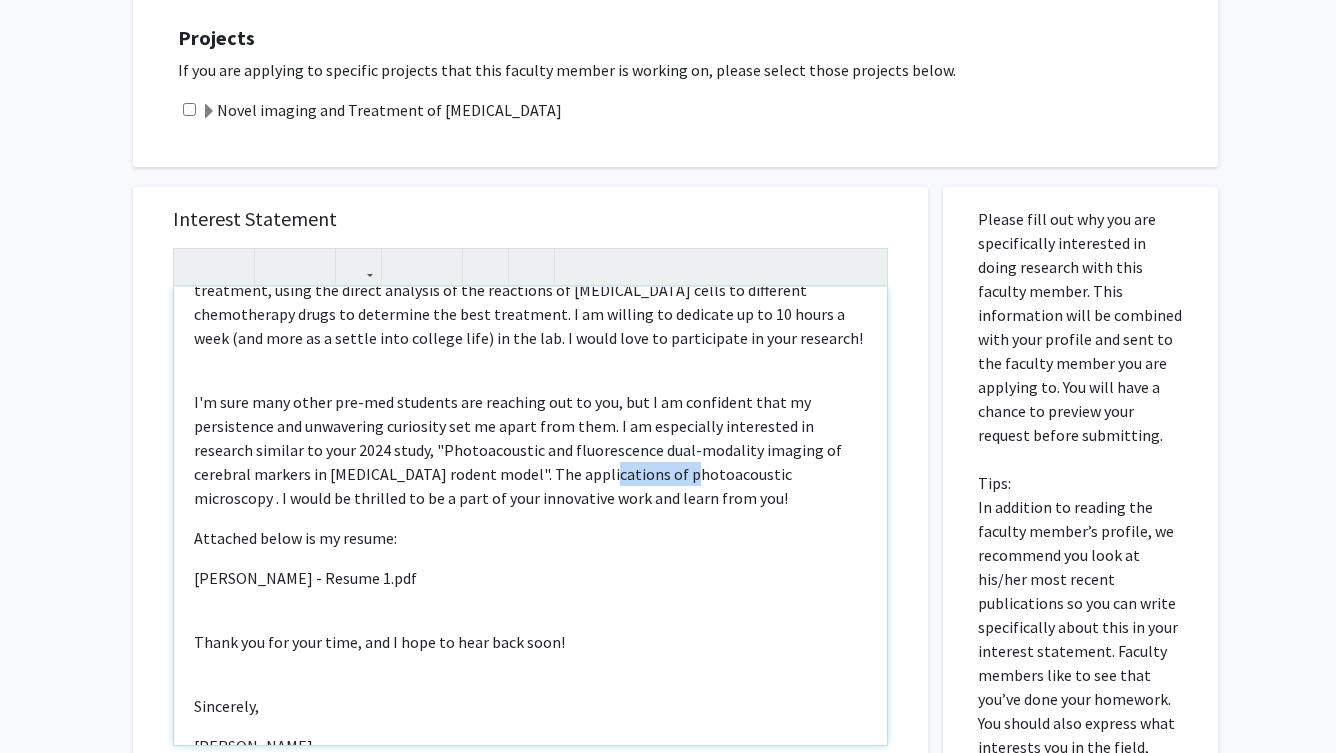click on "I'm sure many other pre-med students are reaching out to you, but I am confident that my persistence and unwavering curiosity set me apart from them. I am especially interested in research similar to your 2024 study, "Photoacoustic and fluorescence dual-modality imaging of cerebral markers in [MEDICAL_DATA] rodent model". The applications of photoacoustic microscopy . I would be thrilled to be a part of your innovative work and learn from you!" at bounding box center (530, 450) 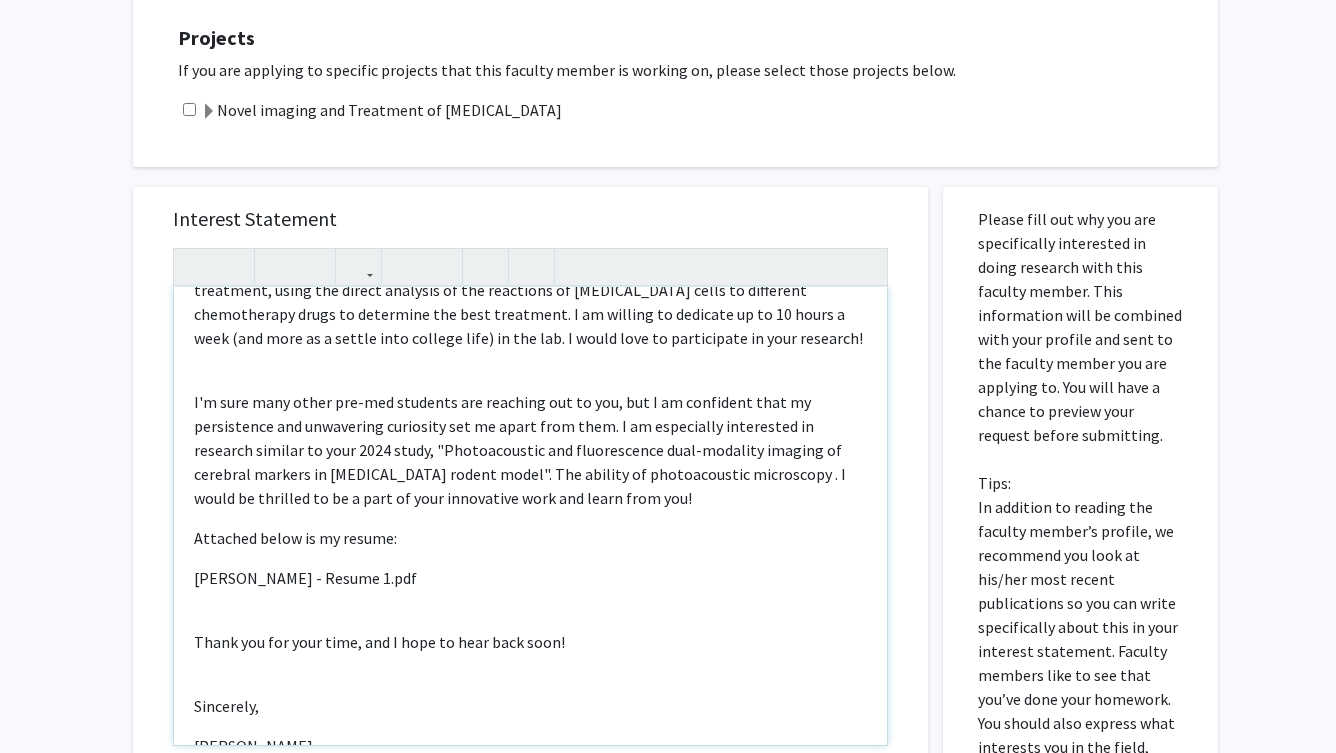 click on "I'm sure many other pre-med students are reaching out to you, but I am confident that my persistence and unwavering curiosity set me apart from them. I am especially interested in research similar to your 2024 study, "Photoacoustic and fluorescence dual-modality imaging of cerebral markers in [MEDICAL_DATA] rodent model". The ability of photoacoustic microscopy . I would be thrilled to be a part of your innovative work and learn from you!" at bounding box center [530, 450] 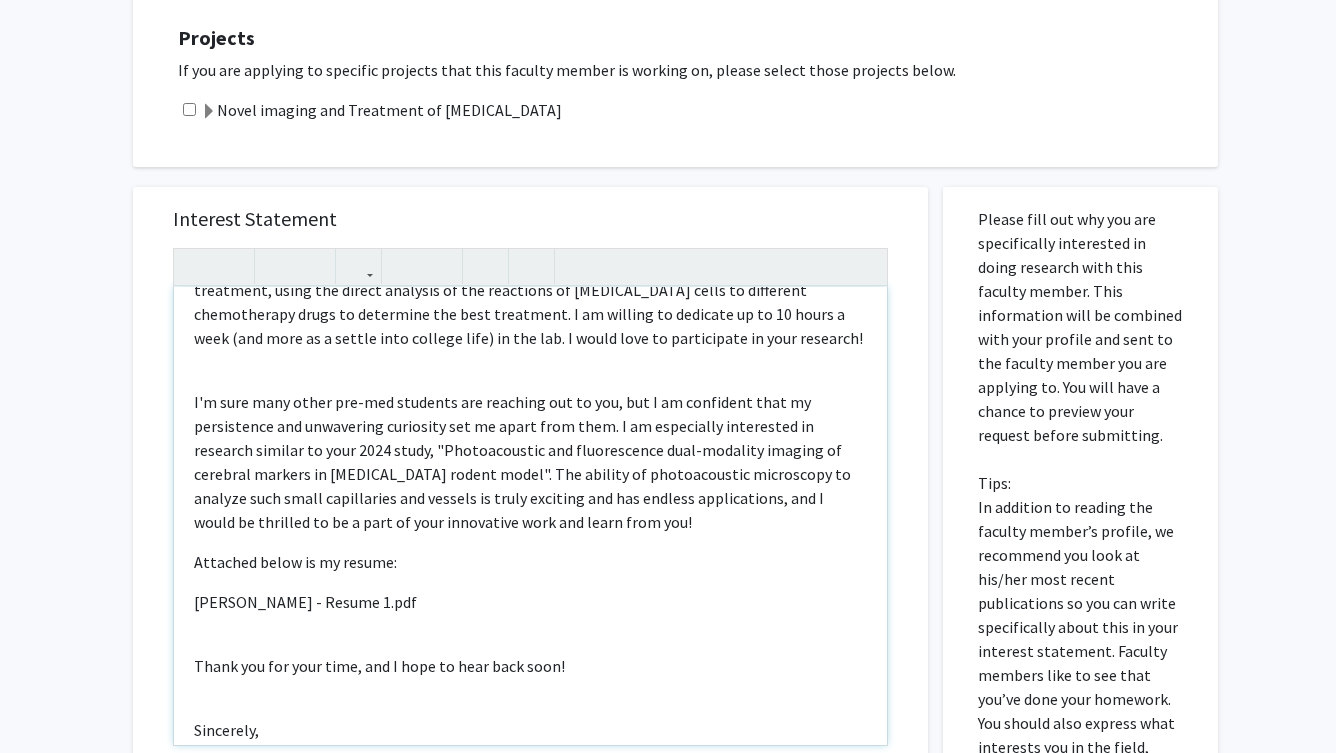 drag, startPoint x: 610, startPoint y: 503, endPoint x: 480, endPoint y: 502, distance: 130.00385 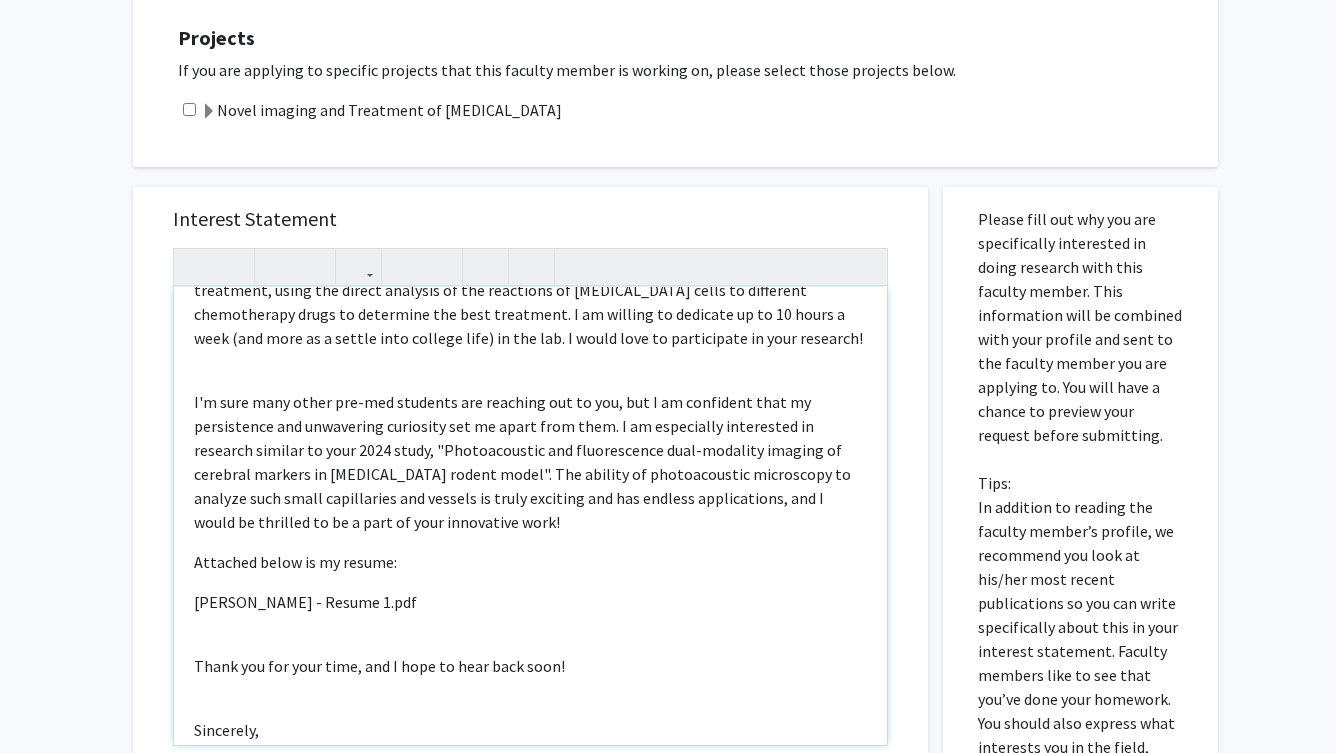 click on "I'm sure many other pre-med students are reaching out to you, but I am confident that my persistence and unwavering curiosity set me apart from them. I am especially interested in research similar to your 2024 study, "Photoacoustic and fluorescence dual-modality imaging of cerebral markers in [MEDICAL_DATA] rodent model". The ability of photoacoustic microscopy to analyze such small capillaries and vessels is truly exciting and has endless applications, and I would be thrilled to be a part of your innovative work!" at bounding box center (530, 462) 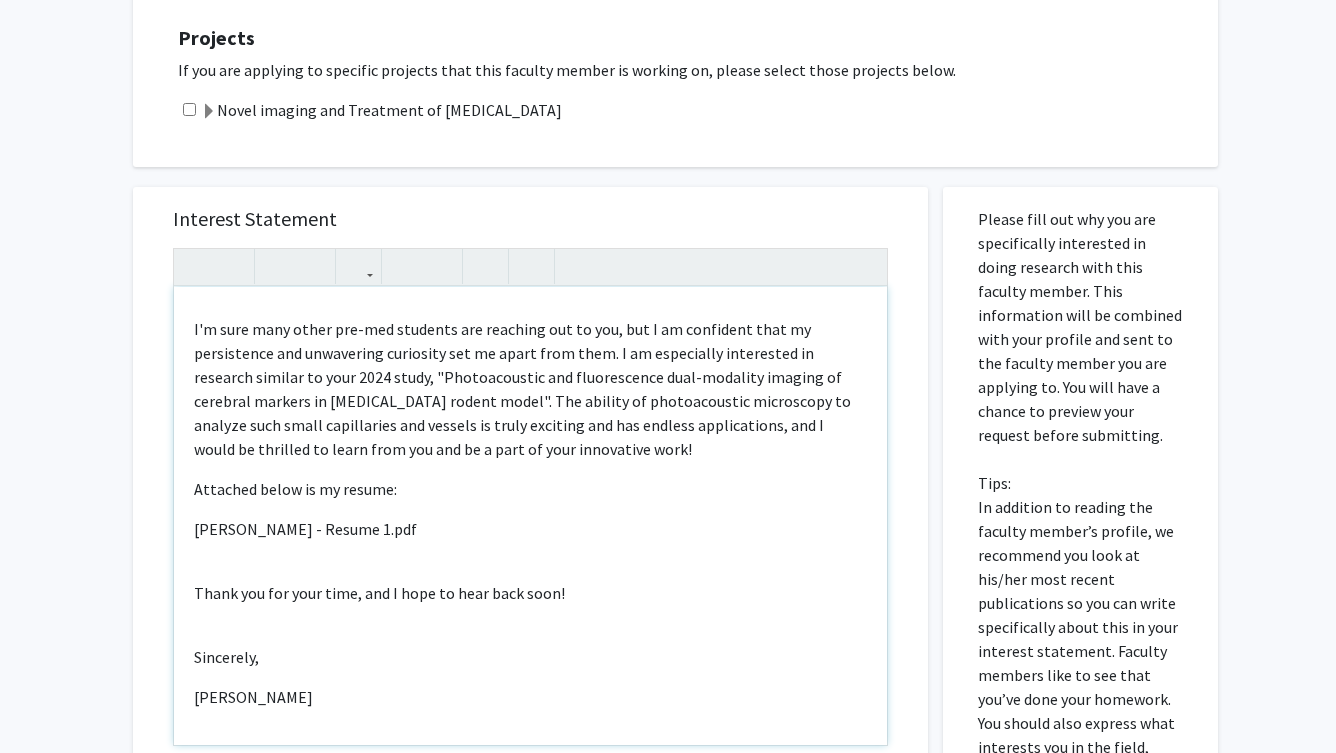 scroll, scrollTop: 310, scrollLeft: 0, axis: vertical 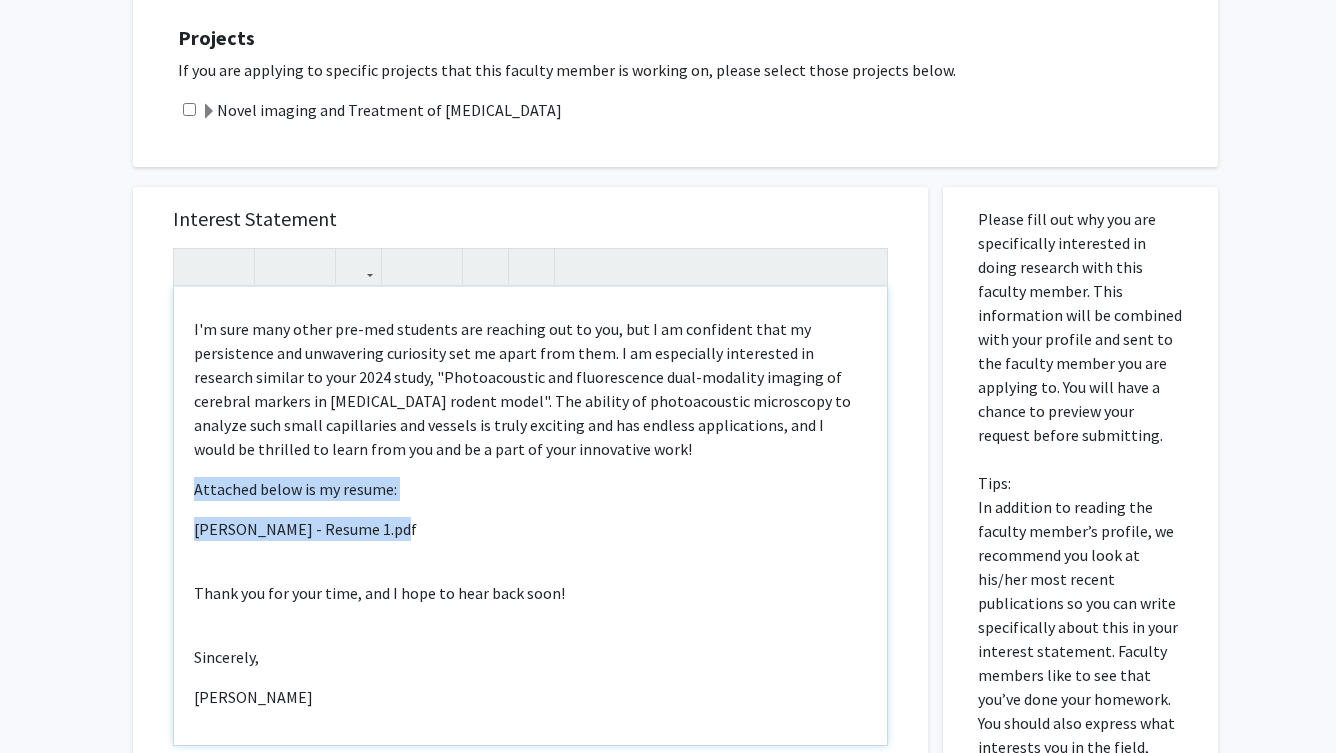 drag, startPoint x: 192, startPoint y: 468, endPoint x: 463, endPoint y: 508, distance: 273.93613 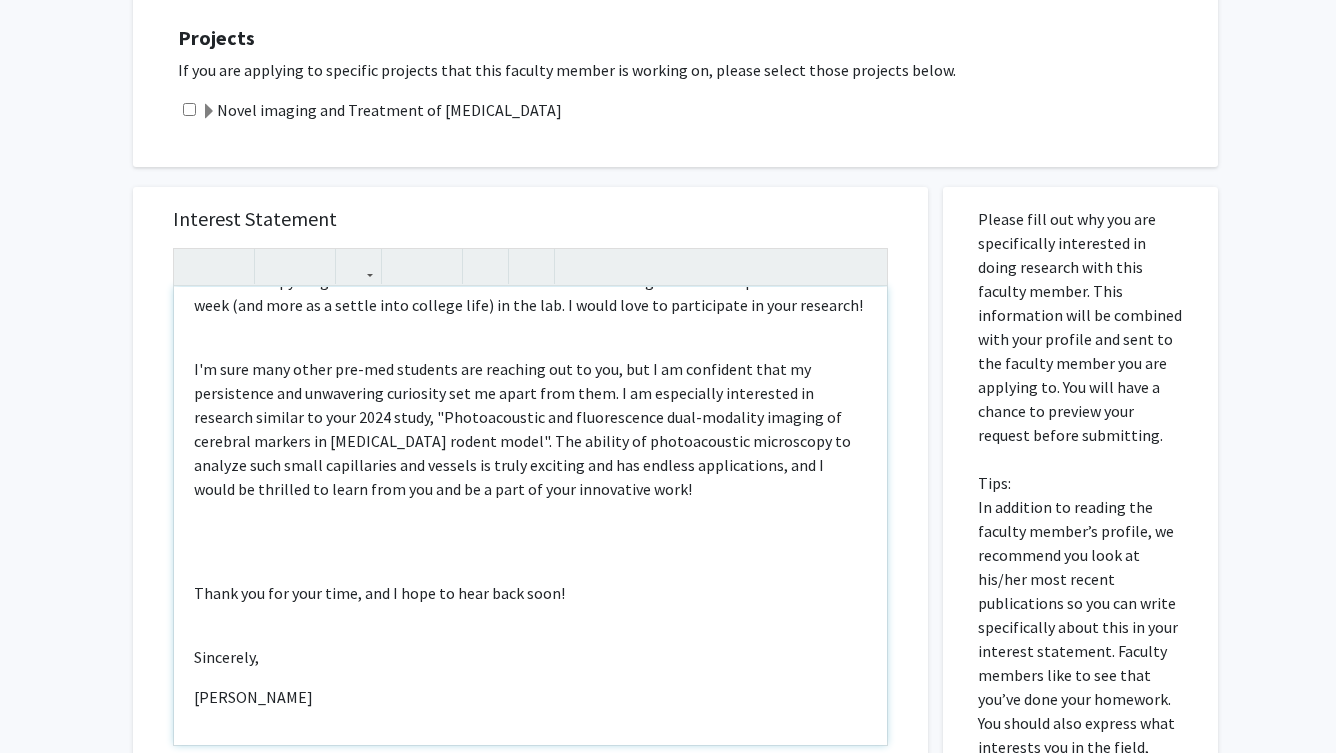 scroll, scrollTop: 230, scrollLeft: 0, axis: vertical 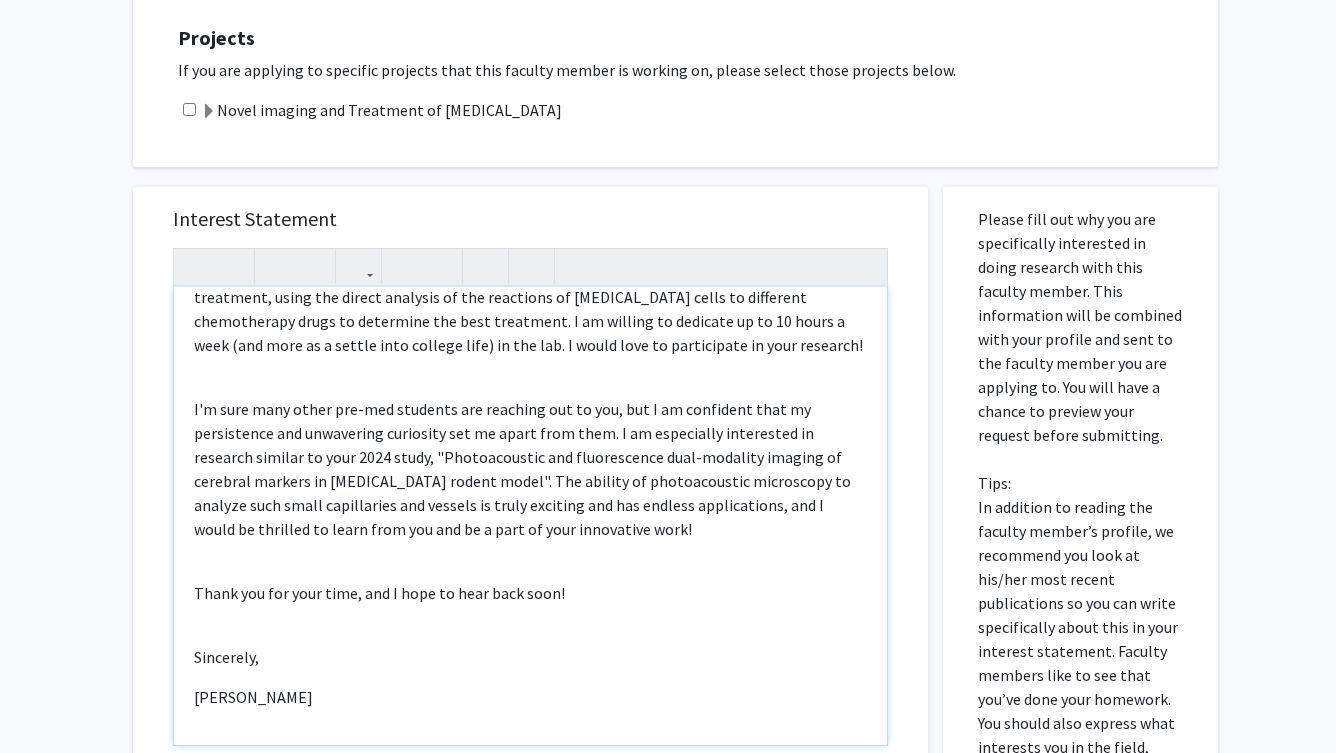 type on "<p>Hello, [PERSON_NAME],</p><br><p>My name is [PERSON_NAME], and I would love to have the opportunity to work in your lab. I will be attending [GEOGRAPHIC_DATA] in the fall as a freshman, hoping to major in biophysics in the [PERSON_NAME] School of Arts and Sciences. With regards to research experience, I have spent the past two [PERSON_NAME] at the Nagourney [MEDICAL_DATA] Institute shadowing the lead oncologist and [MEDICAL_DATA], participating in various ongoing papers/projects and helping to process patients, tumor specimens, etc. The focus at this lab was personalized [MEDICAL_DATA] treatment, using the direct analysis of the reactions of [MEDICAL_DATA] cells to different chemotherapy drugs to determine the best treatment. I am willing to dedicate up to 10 hours a week (and more as a settle into college life) in the lab. I would love to participate in  your research!</p><br><p>I'm sure many other pre-med students are reaching out to you, but I am confident that my persistence and unwavering curiosity set me apart from them. I am especially interested in ..." 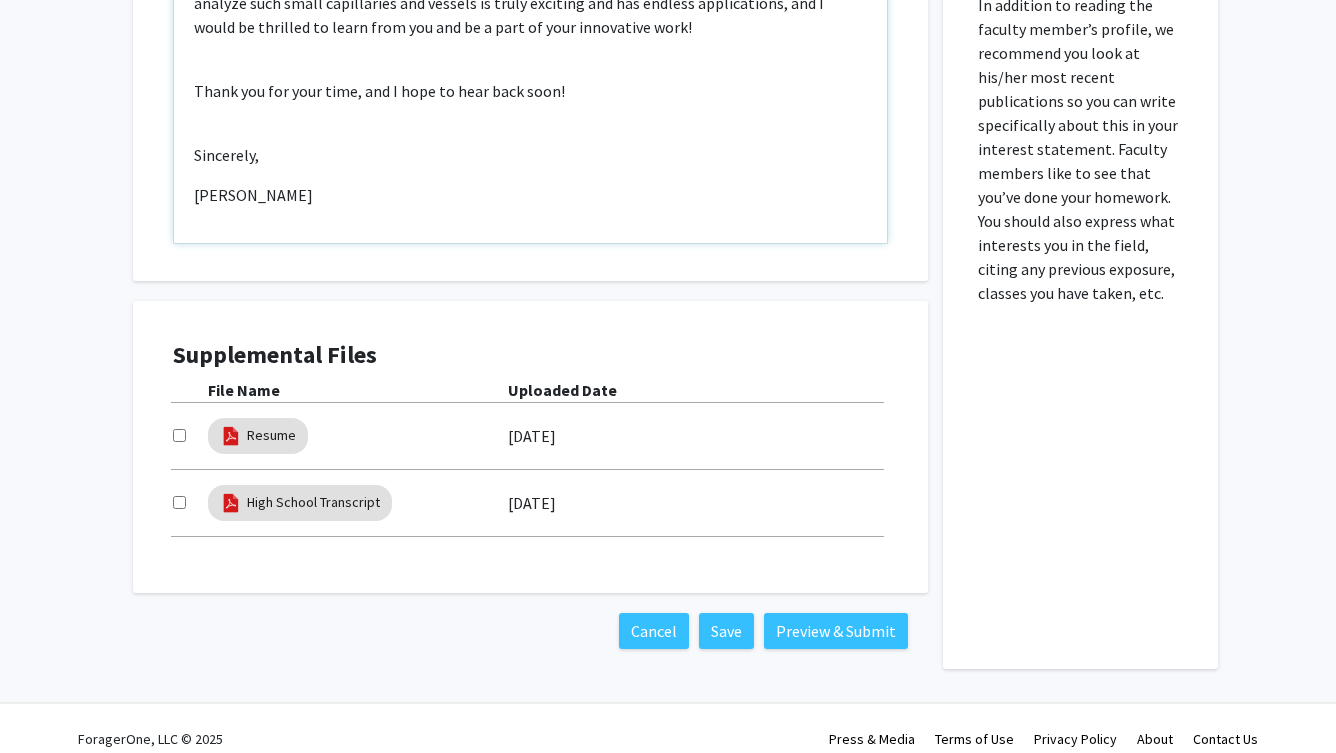 scroll, scrollTop: 1468, scrollLeft: 0, axis: vertical 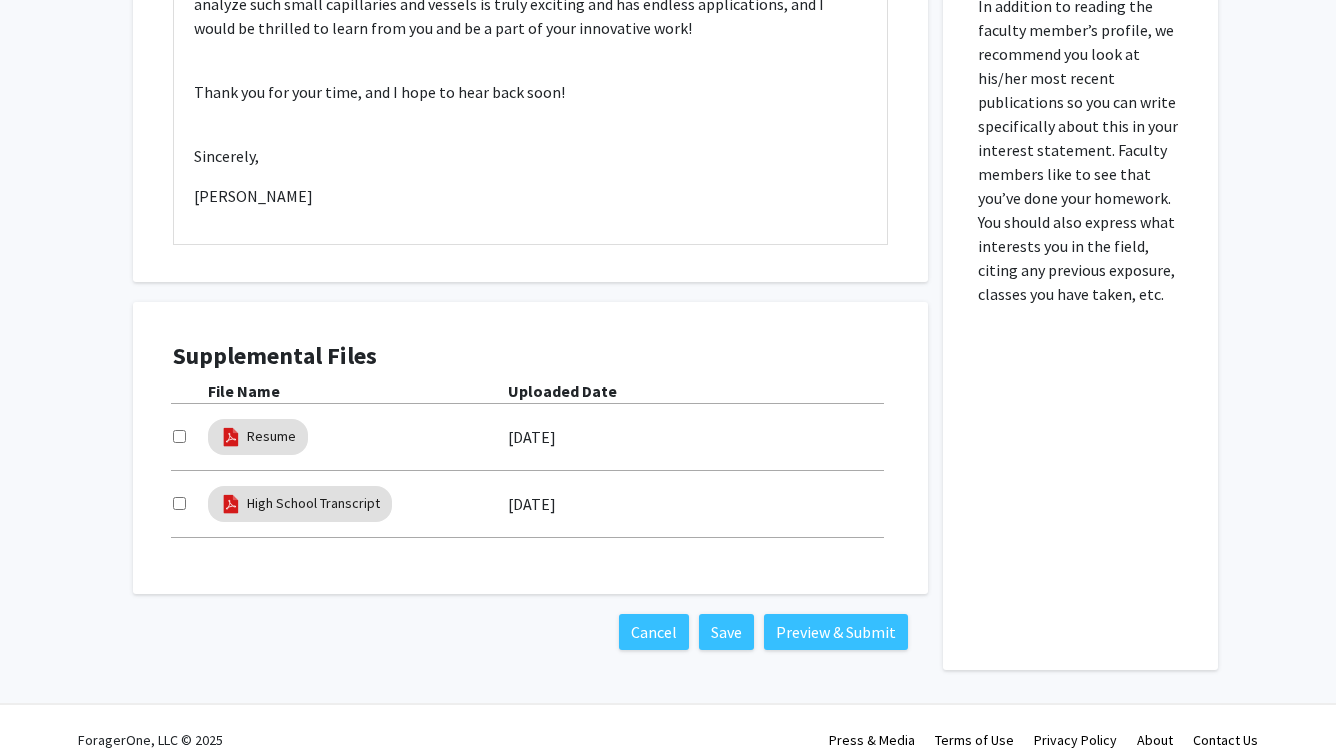 click at bounding box center (179, 436) 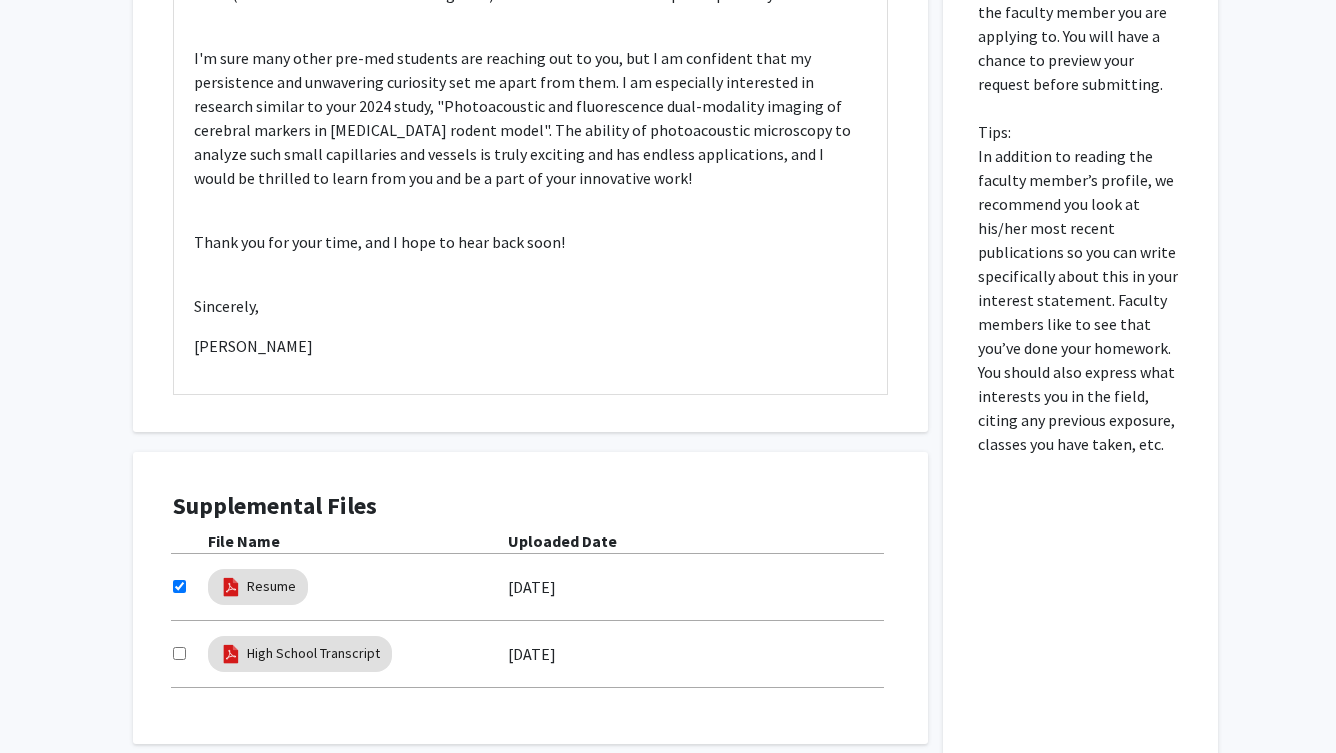 scroll, scrollTop: 1291, scrollLeft: 0, axis: vertical 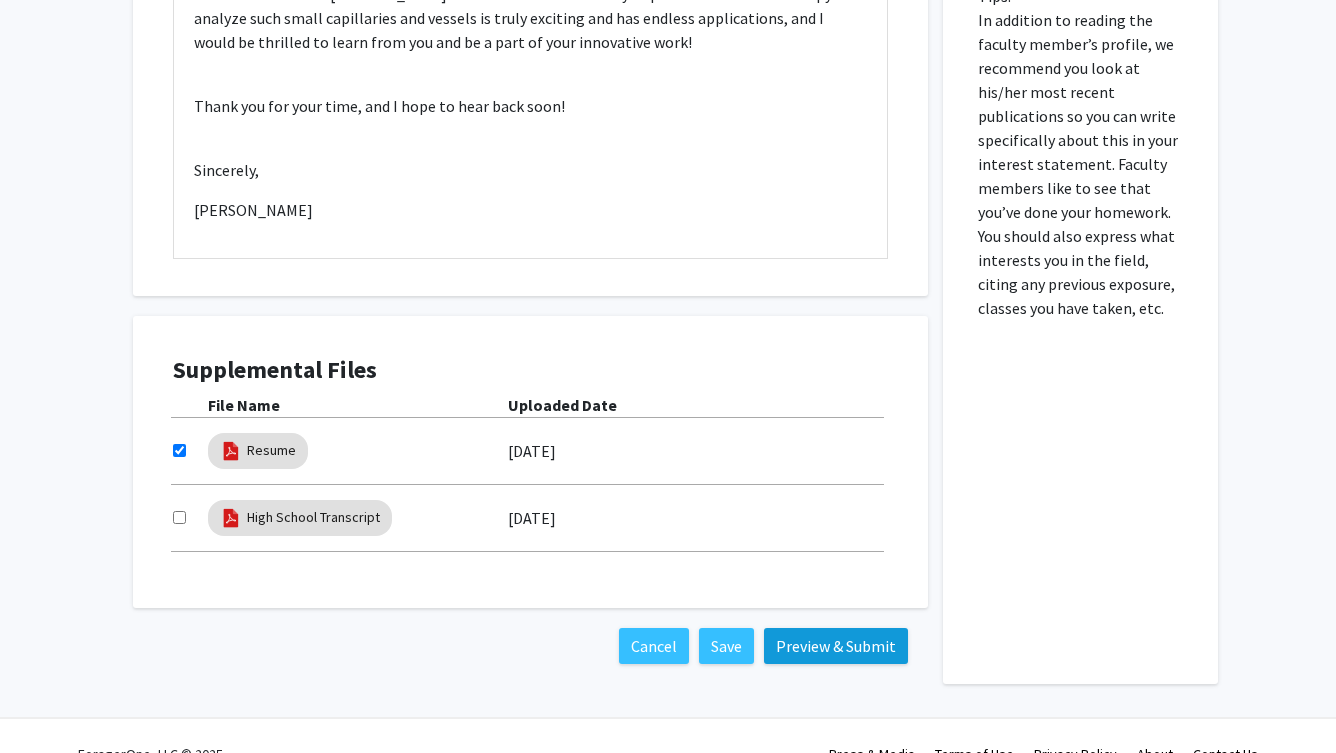 click on "Preview & Submit" at bounding box center (836, 646) 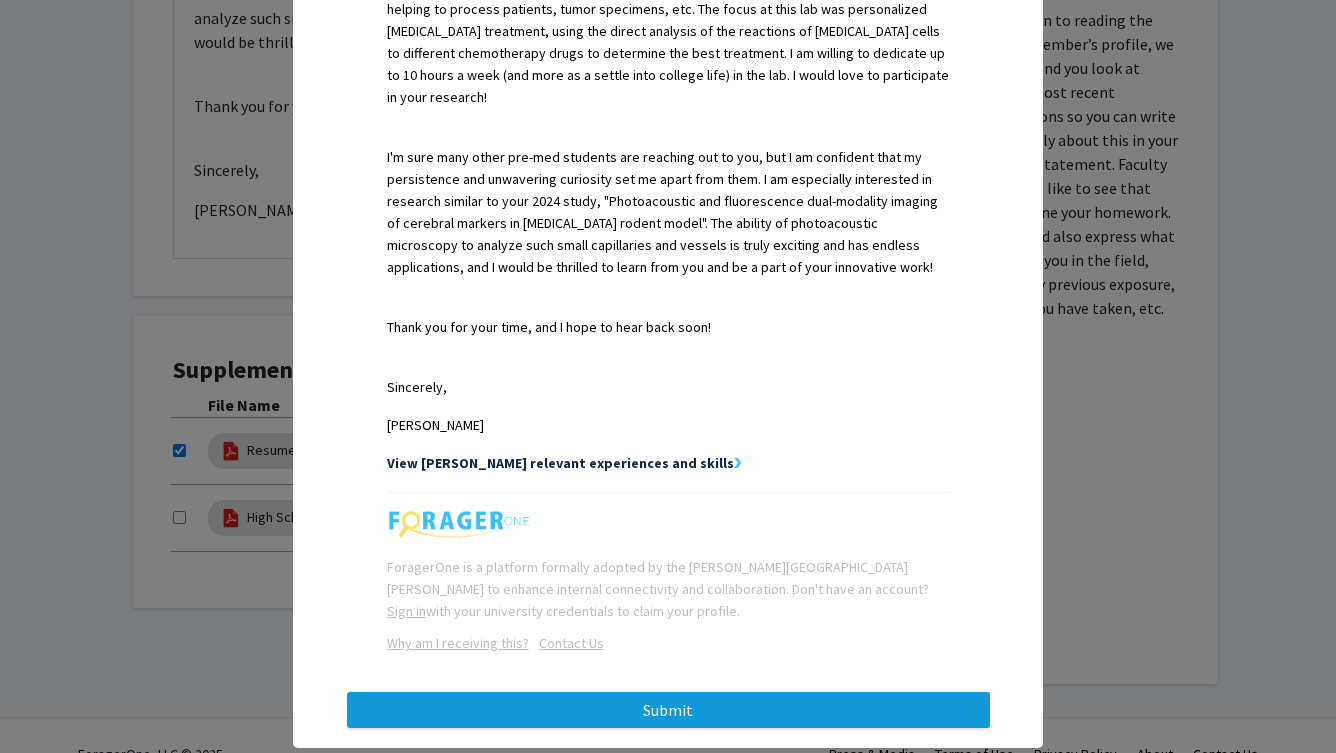 scroll, scrollTop: 740, scrollLeft: 0, axis: vertical 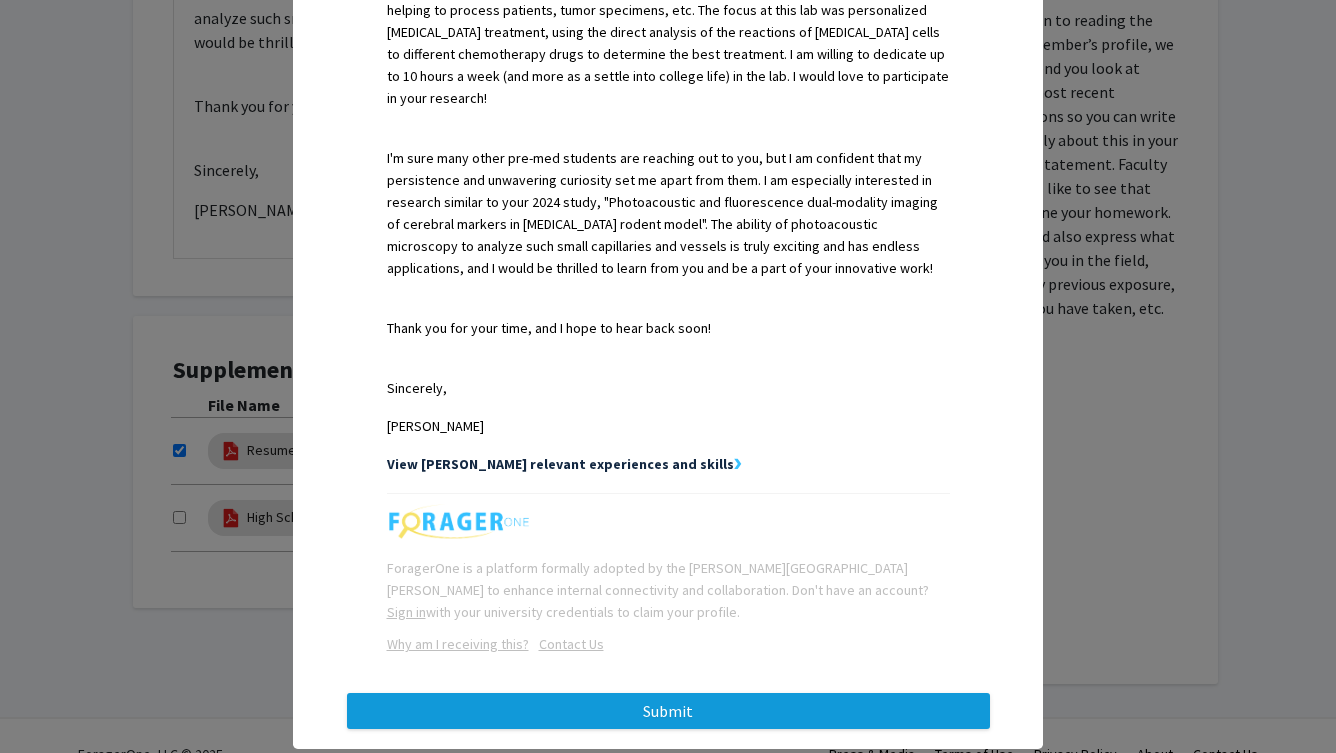 click on "Submit" at bounding box center [668, 711] 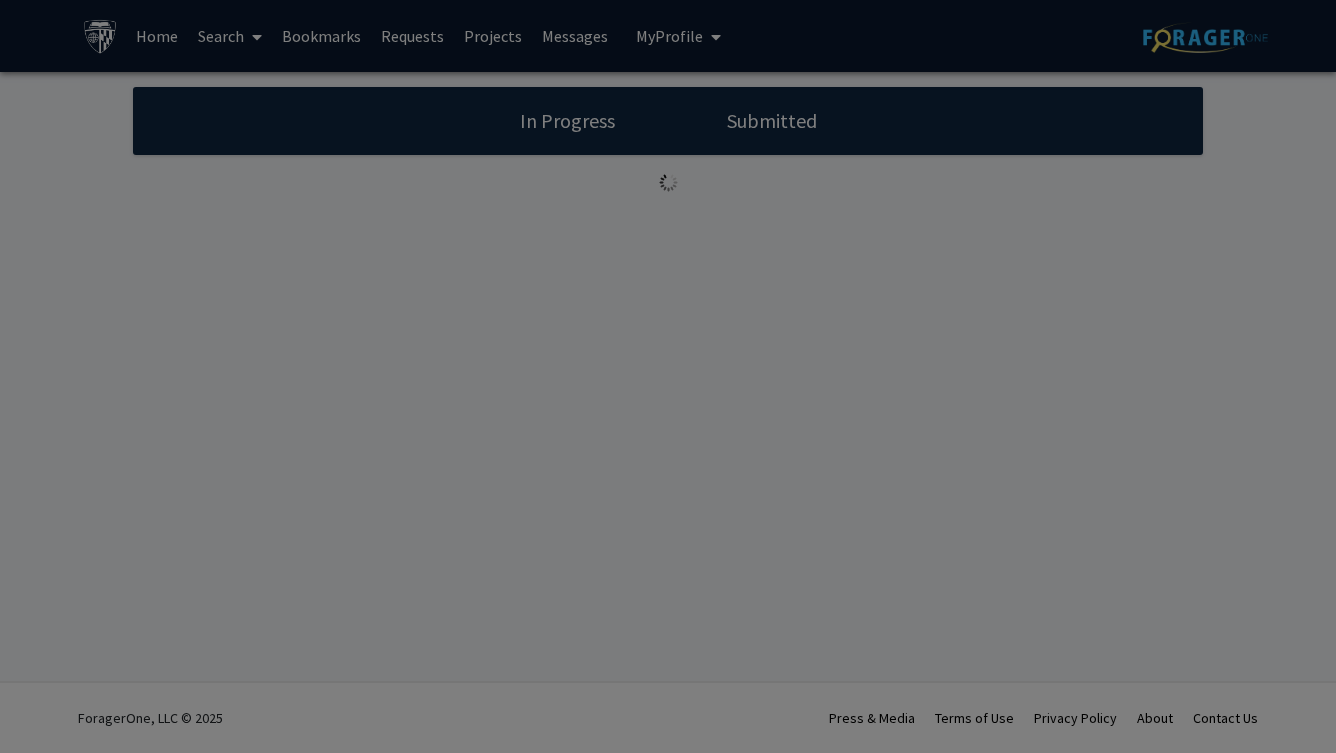 scroll, scrollTop: 0, scrollLeft: 0, axis: both 